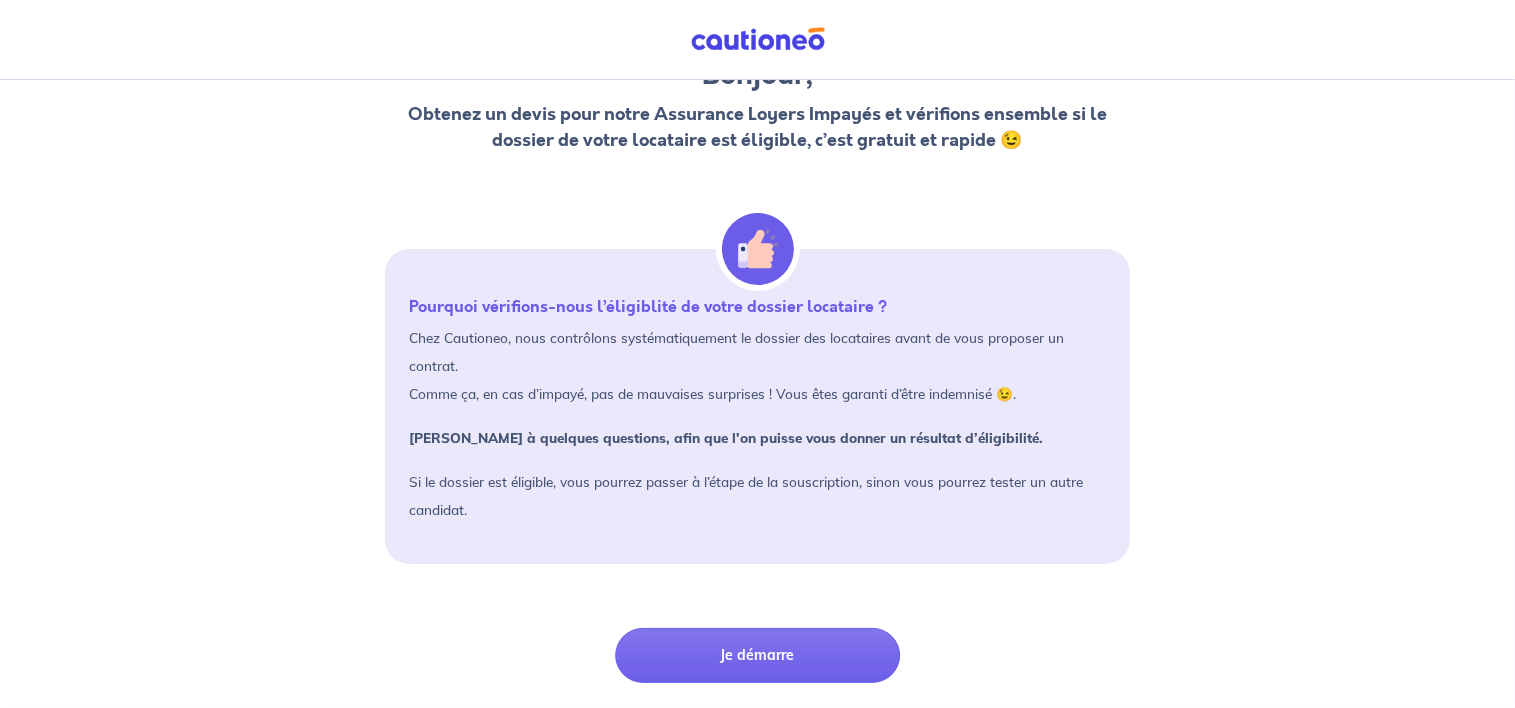 scroll, scrollTop: 132, scrollLeft: 0, axis: vertical 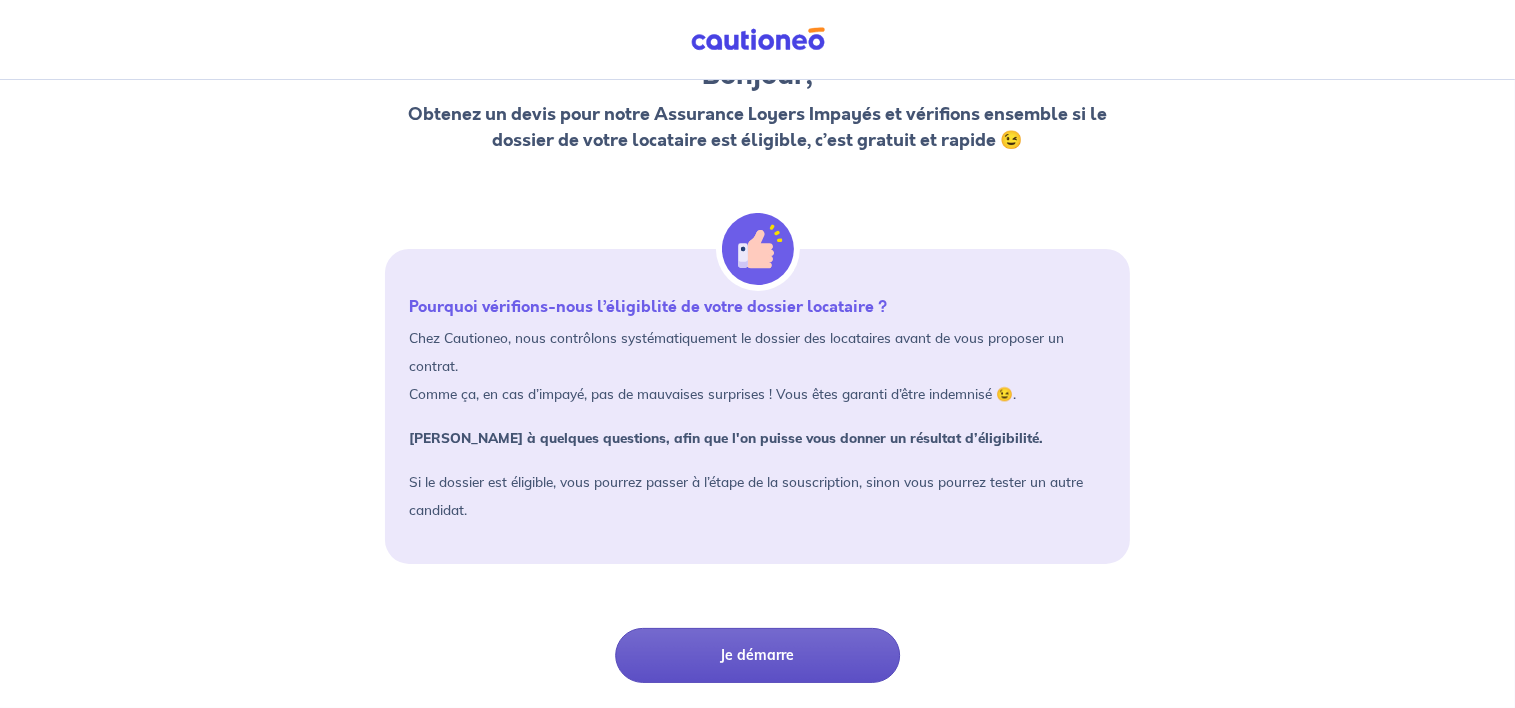 click on "Je démarre" at bounding box center (757, 655) 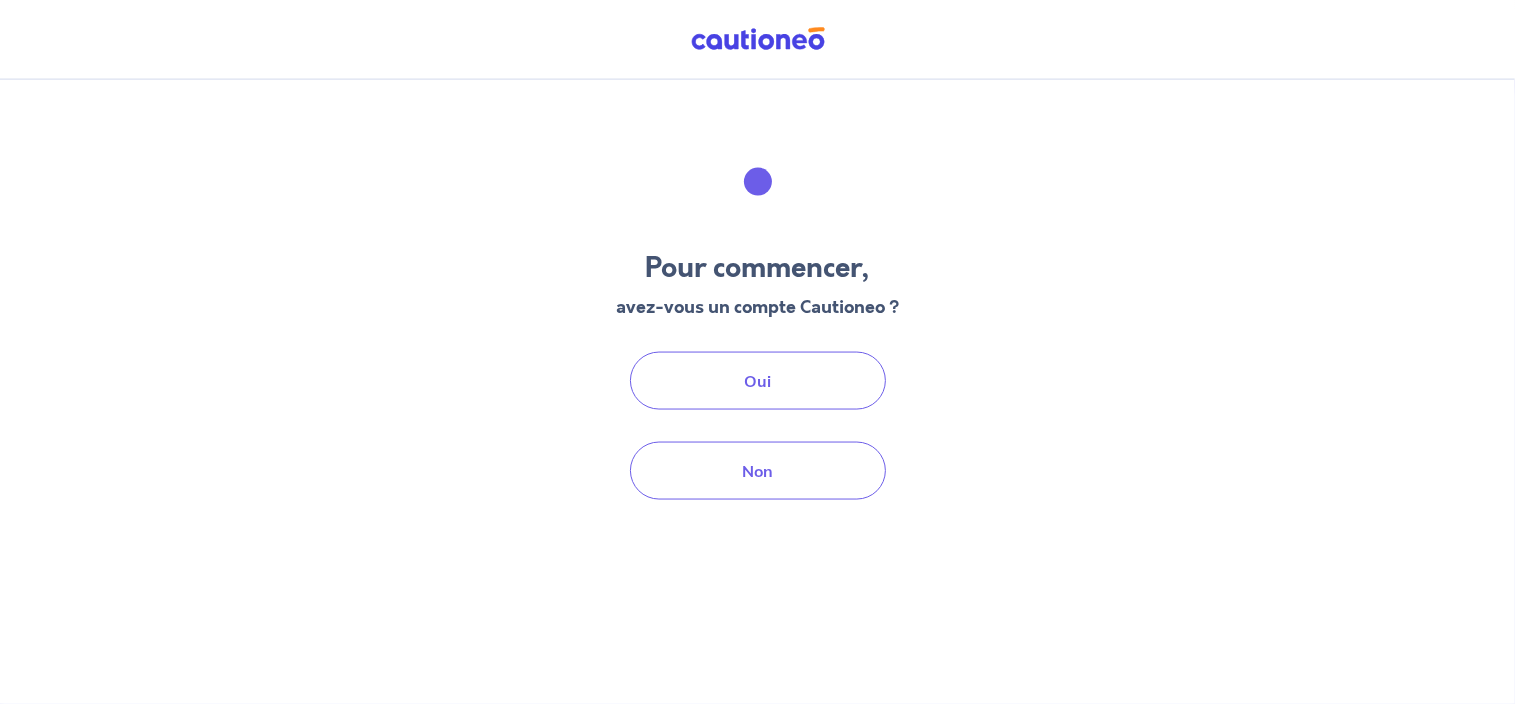 scroll, scrollTop: 0, scrollLeft: 0, axis: both 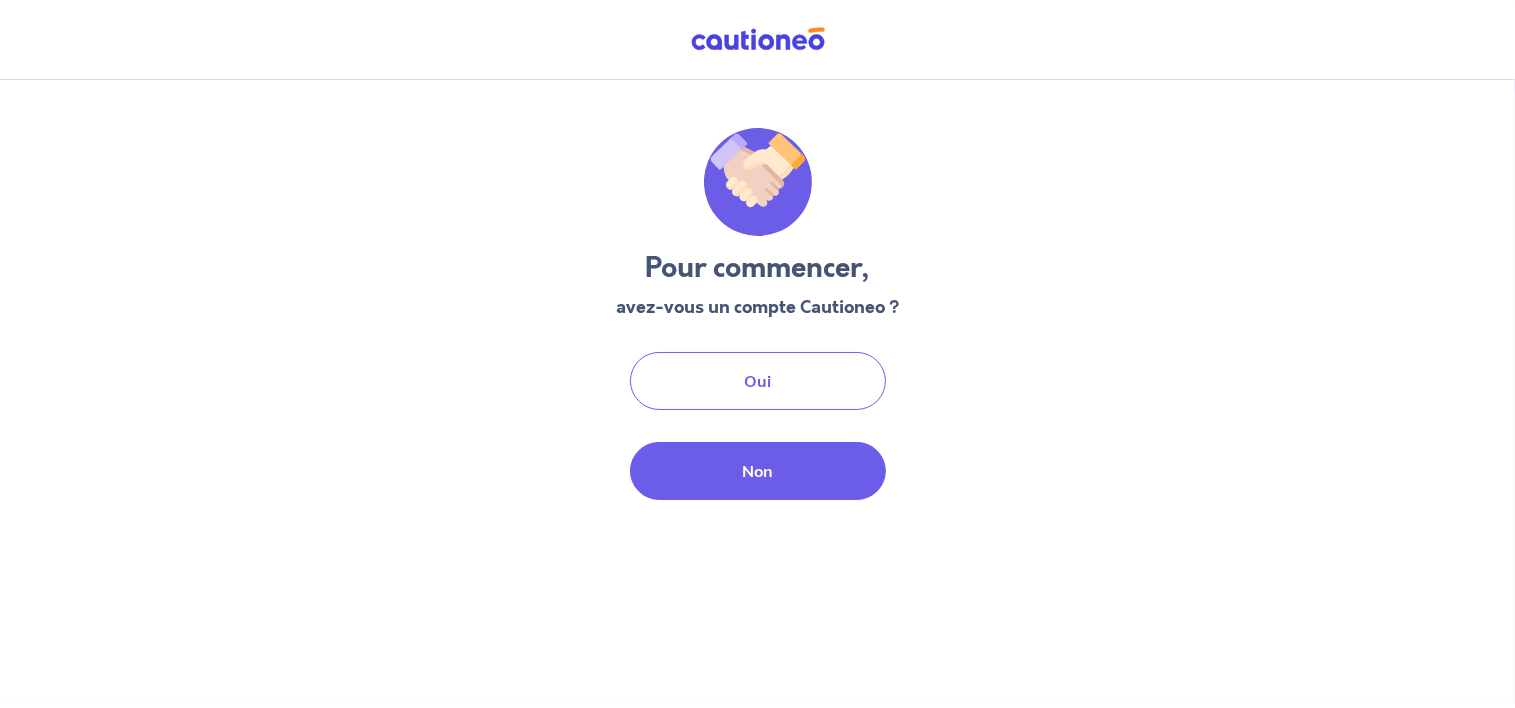 click on "Non" at bounding box center (758, 471) 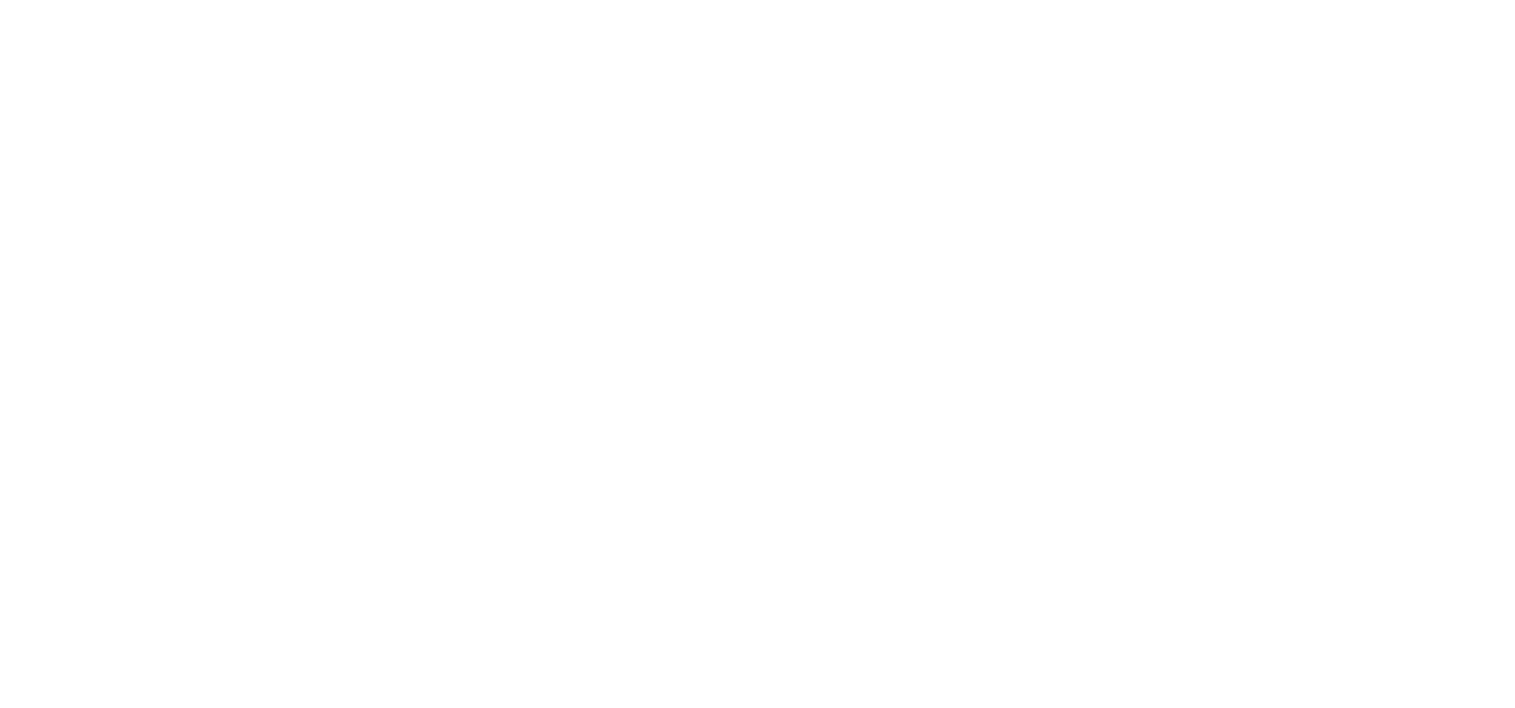 scroll, scrollTop: 0, scrollLeft: 0, axis: both 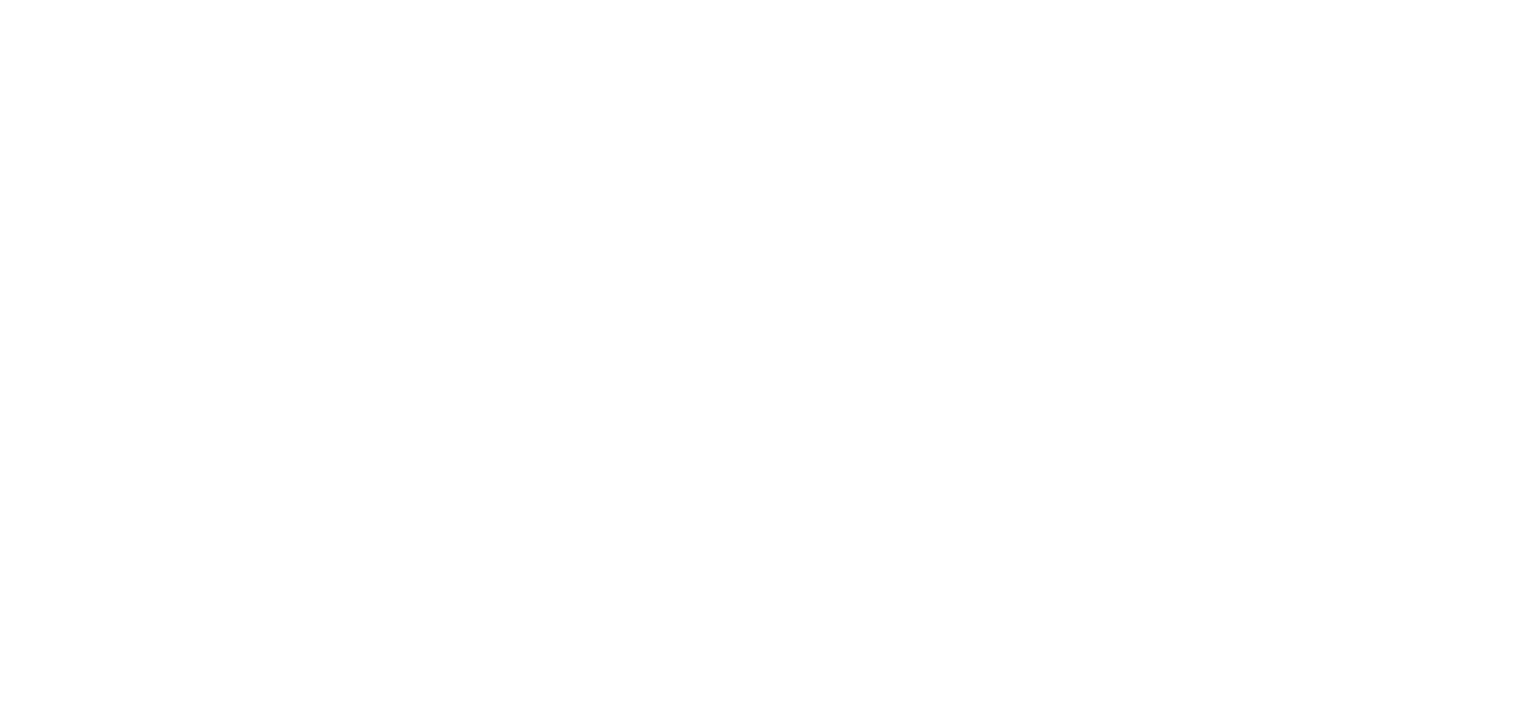 select on "FR" 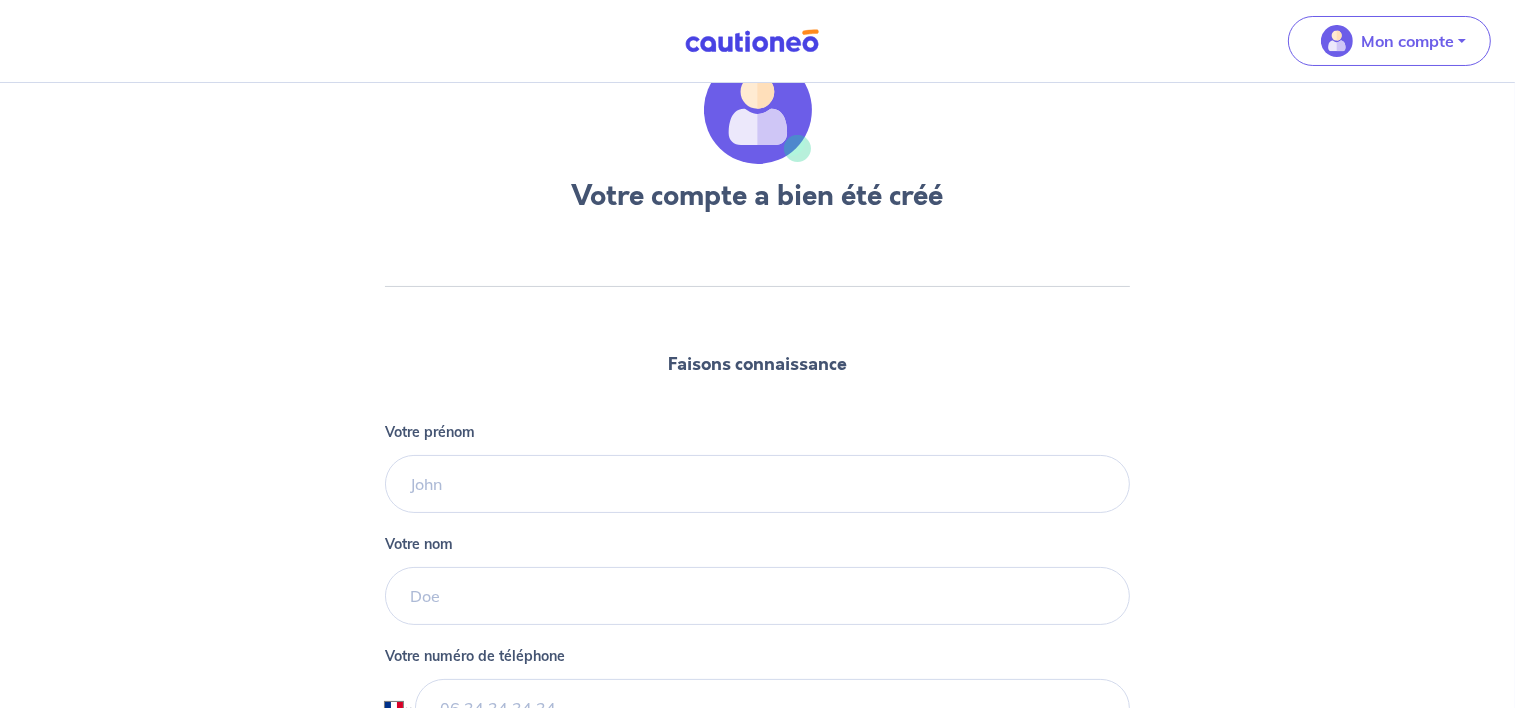 scroll, scrollTop: 105, scrollLeft: 0, axis: vertical 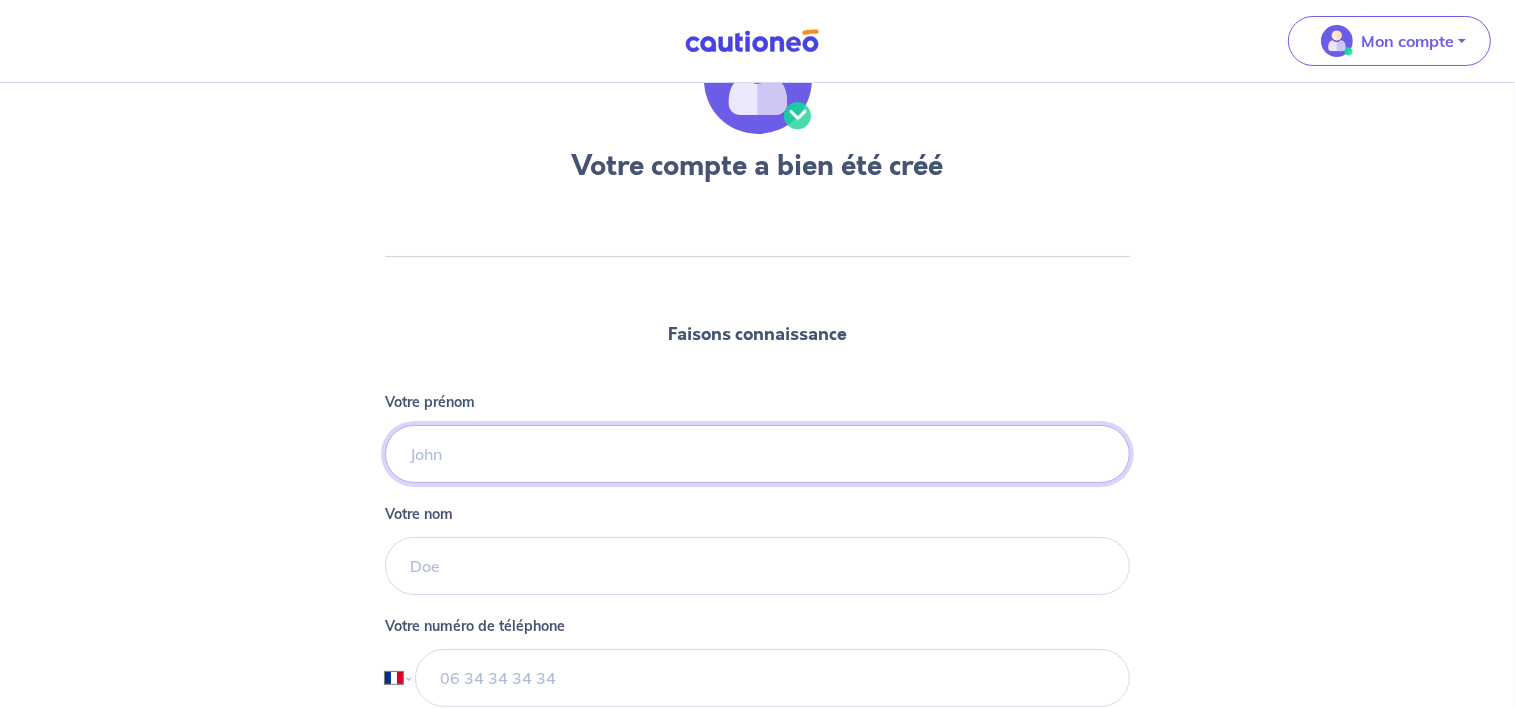 drag, startPoint x: 583, startPoint y: 452, endPoint x: 584, endPoint y: 466, distance: 14.035668 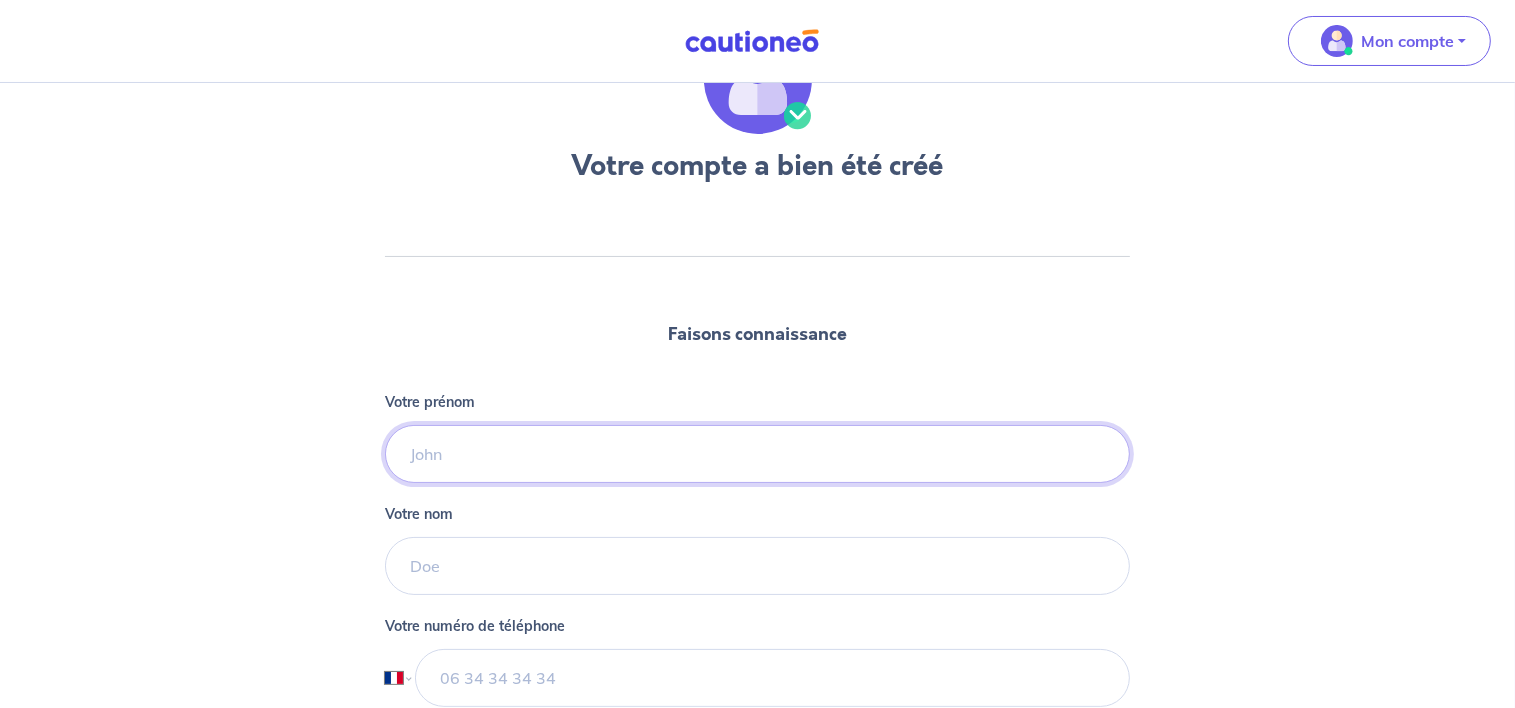 click on "Votre prénom" at bounding box center [758, 454] 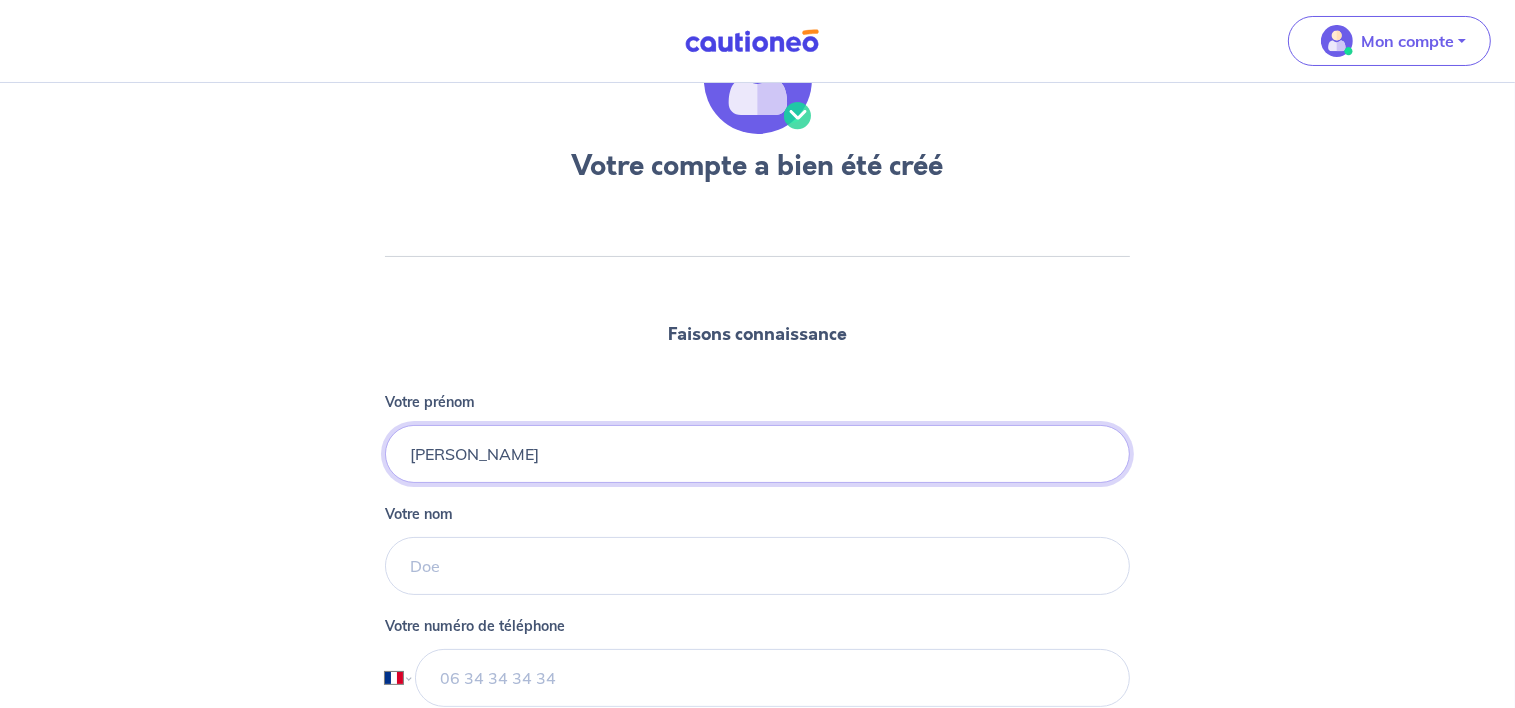 type on "[PERSON_NAME]" 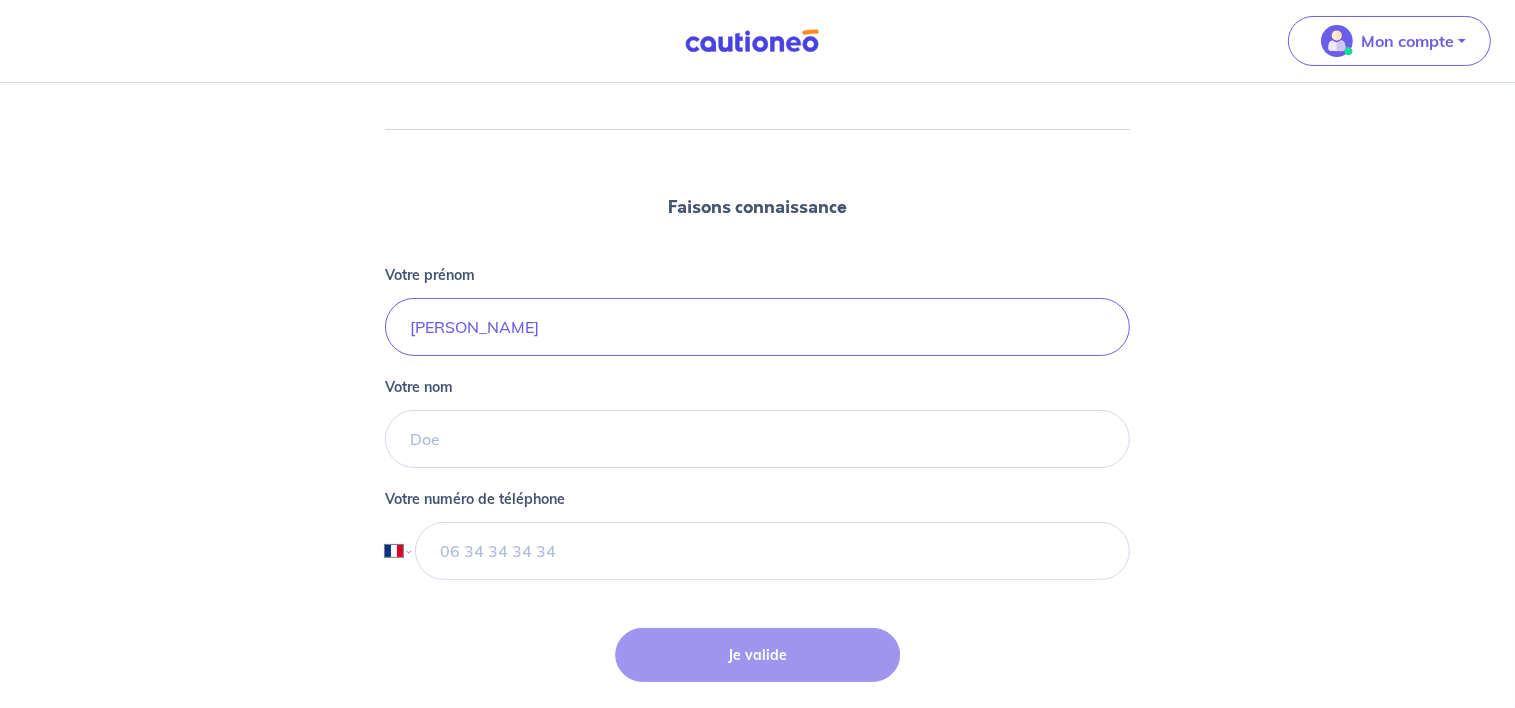 scroll, scrollTop: 277, scrollLeft: 0, axis: vertical 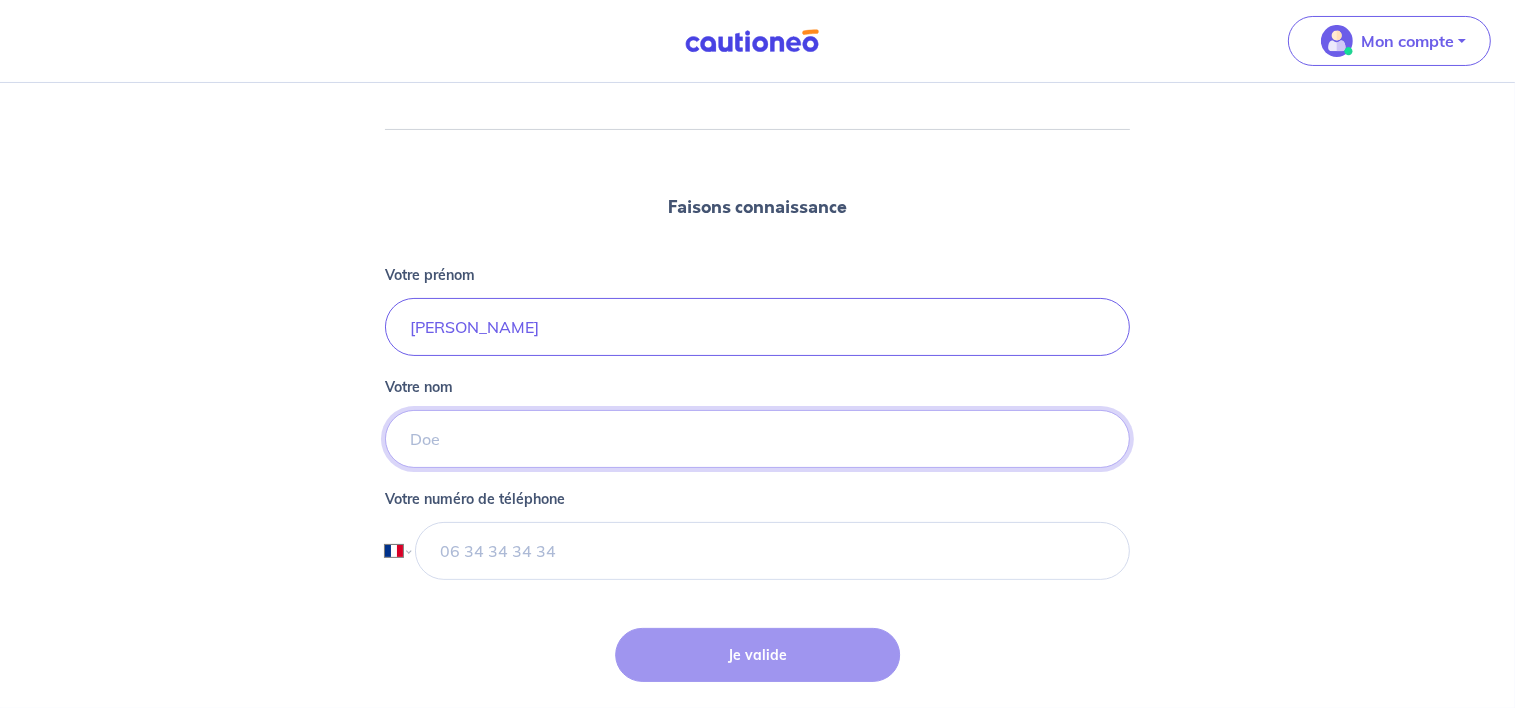 click on "Votre nom" at bounding box center (758, 439) 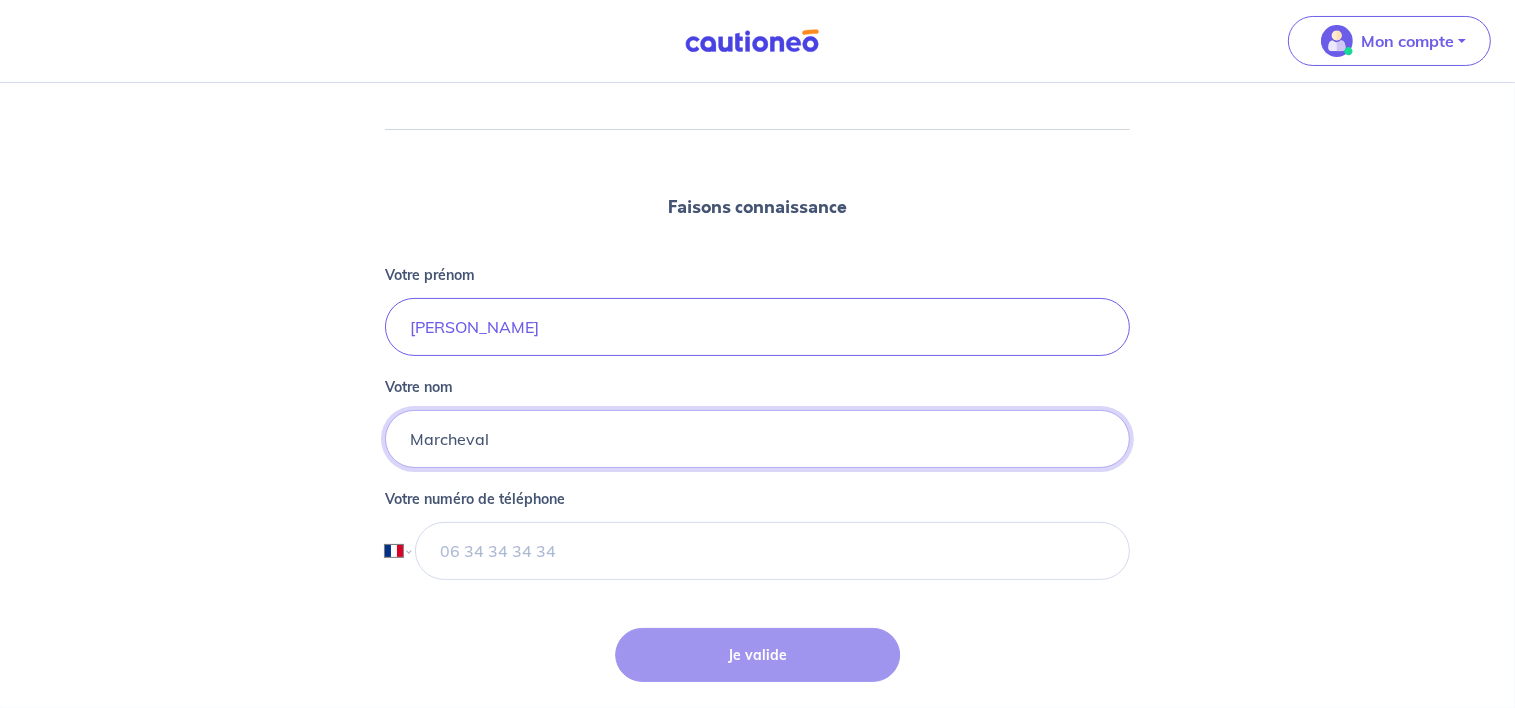 type on "Marcheval" 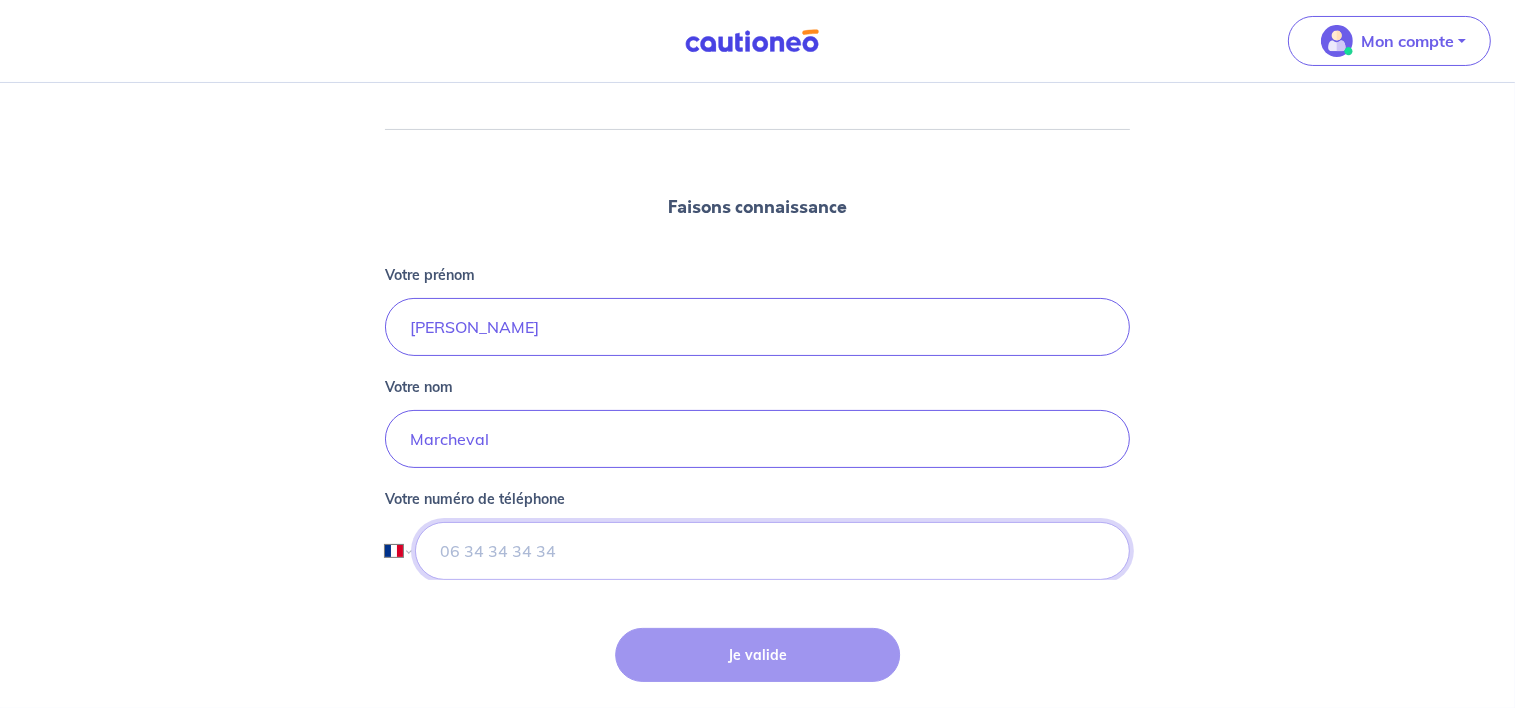 click at bounding box center (773, 551) 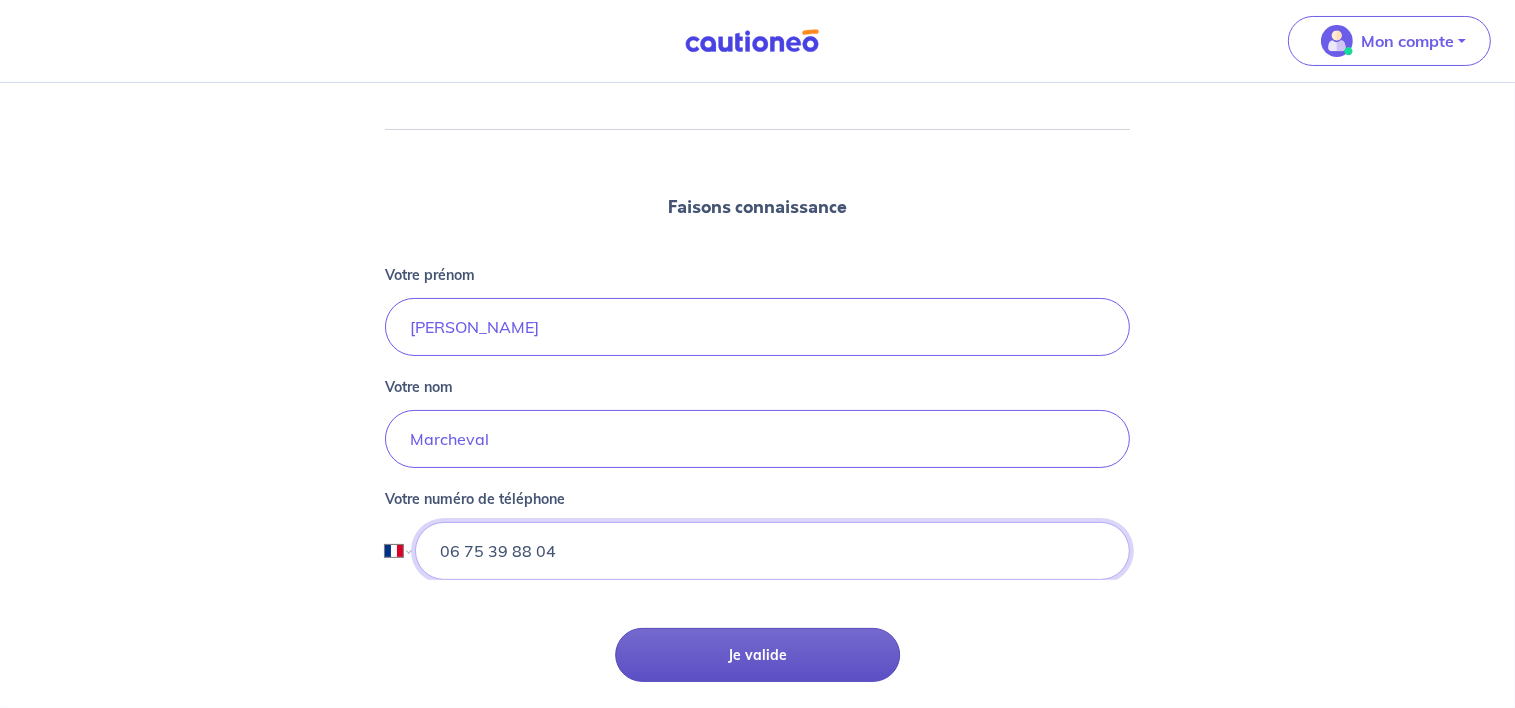 type on "06 75 39 88 04" 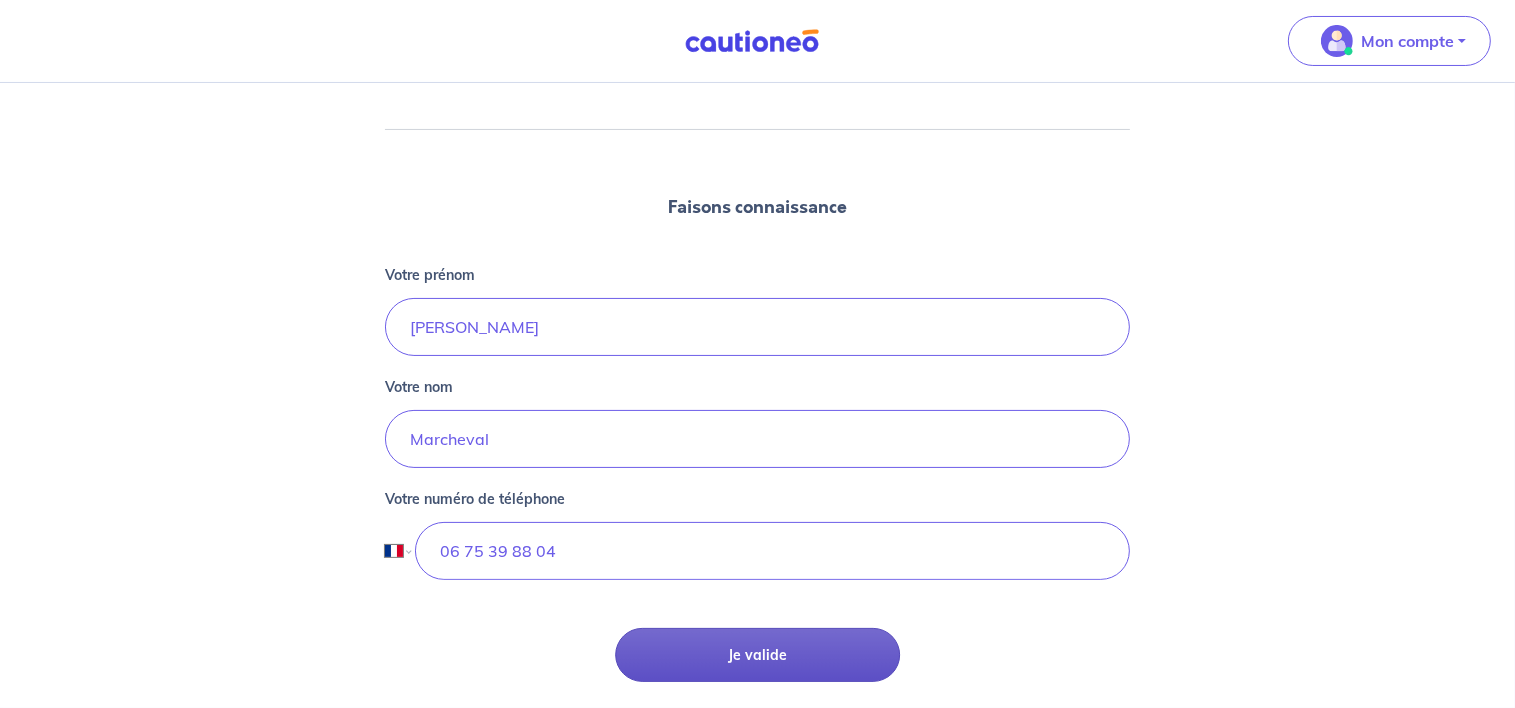 click on "Je valide" at bounding box center (757, 655) 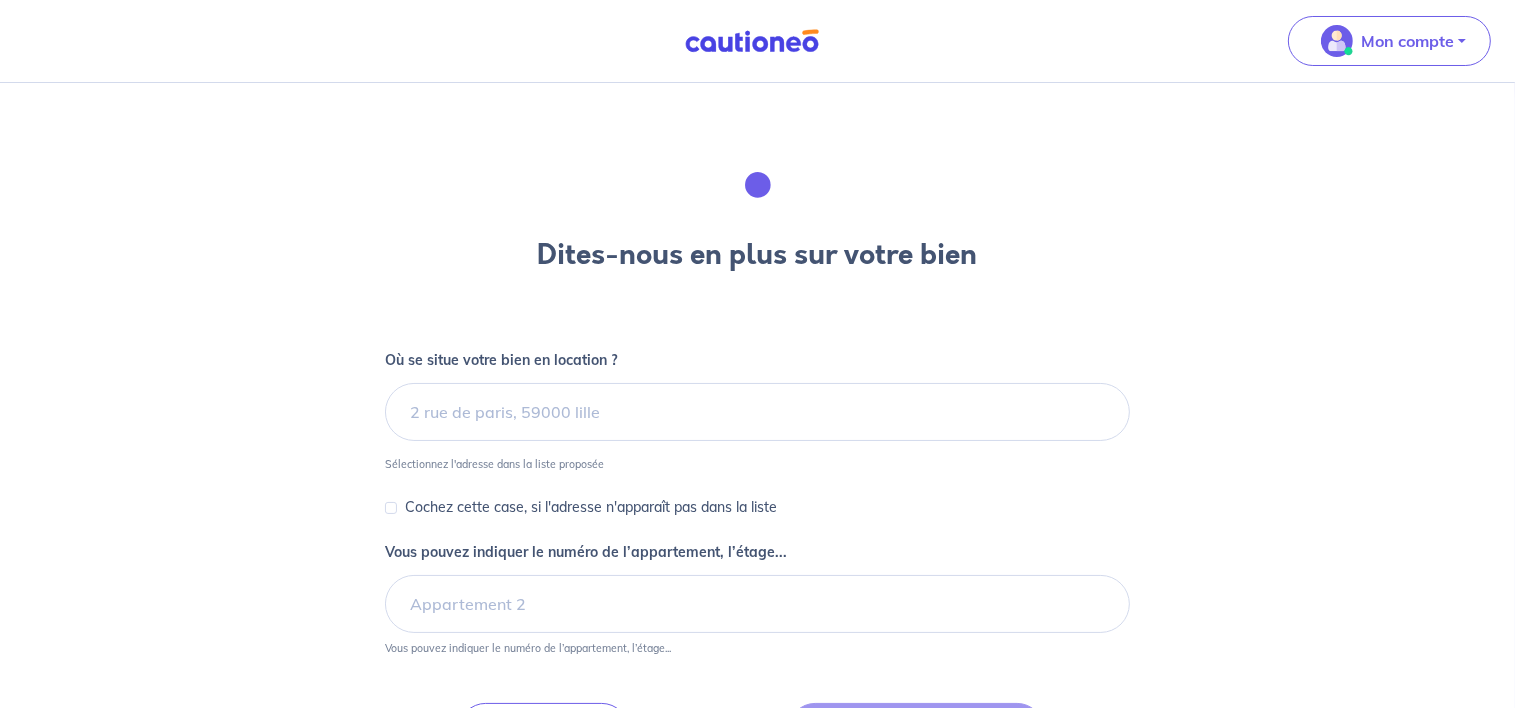 scroll, scrollTop: 0, scrollLeft: 0, axis: both 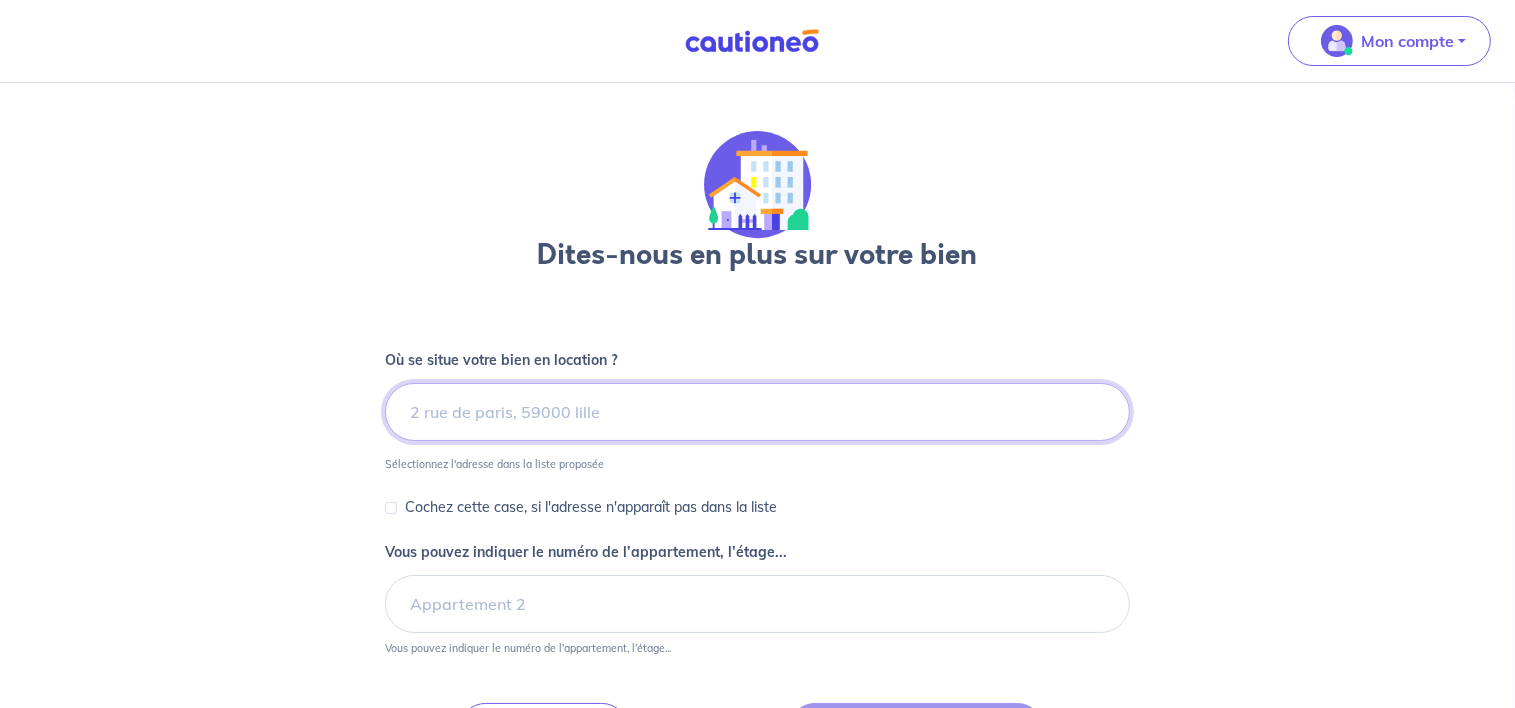 click at bounding box center (758, 412) 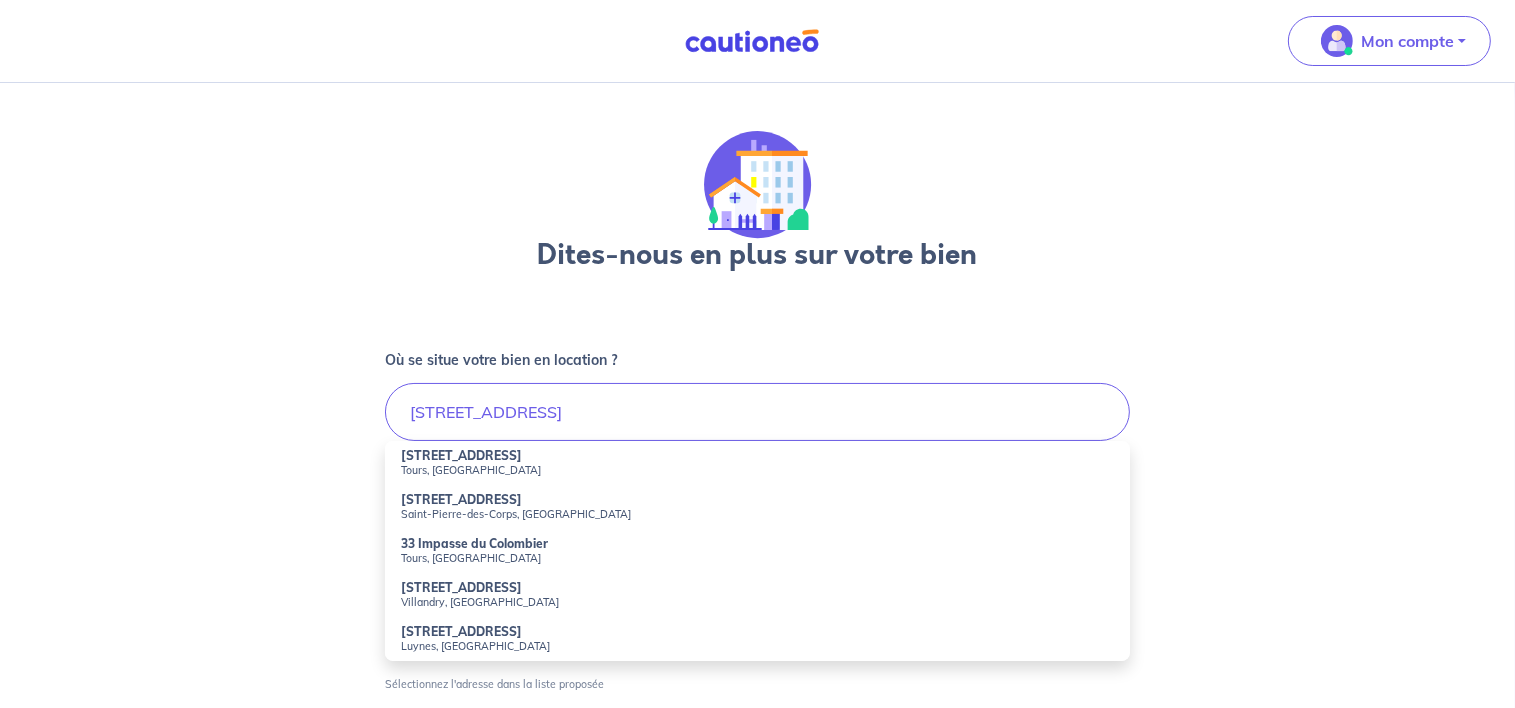 click on "[STREET_ADDRESS]" at bounding box center (461, 455) 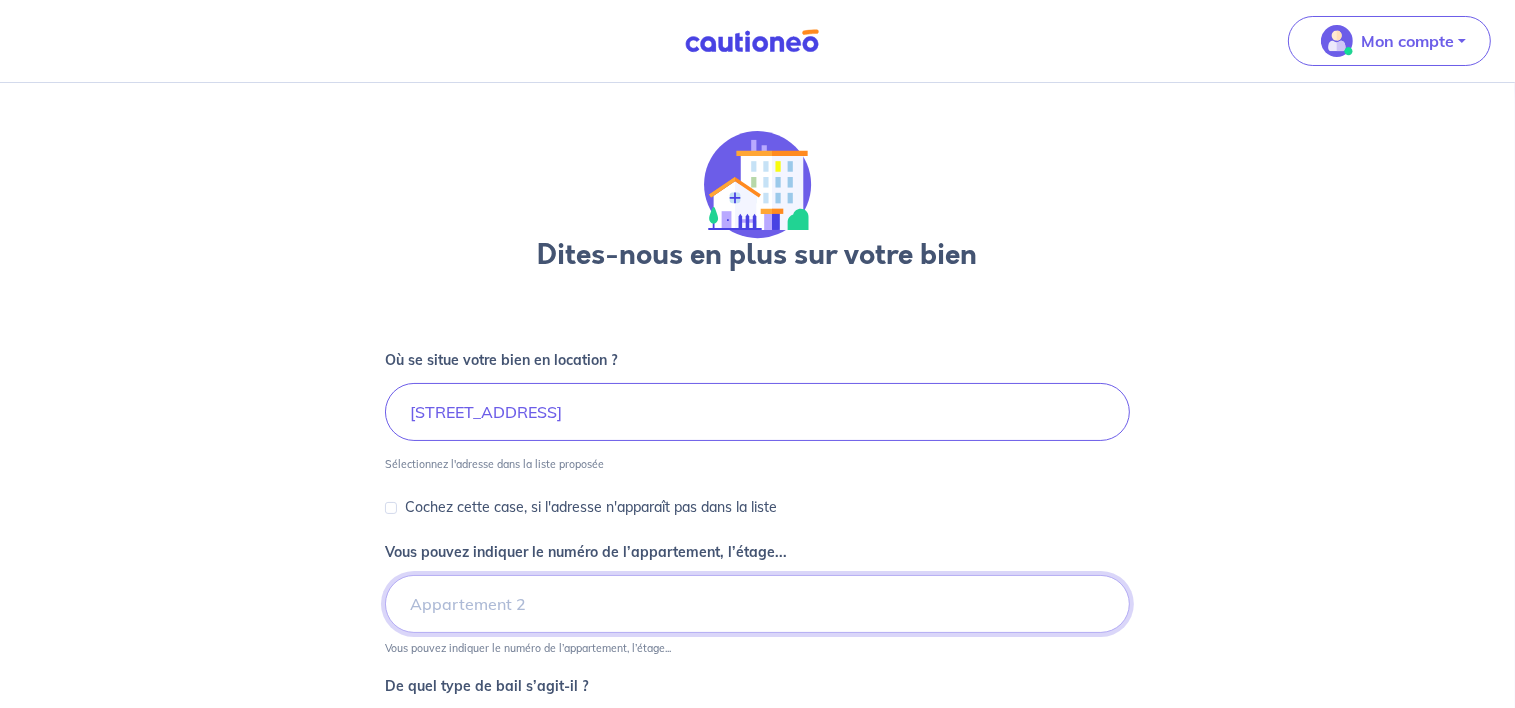 click on "Vous pouvez indiquer le numéro de l’appartement, l’étage..." at bounding box center [758, 604] 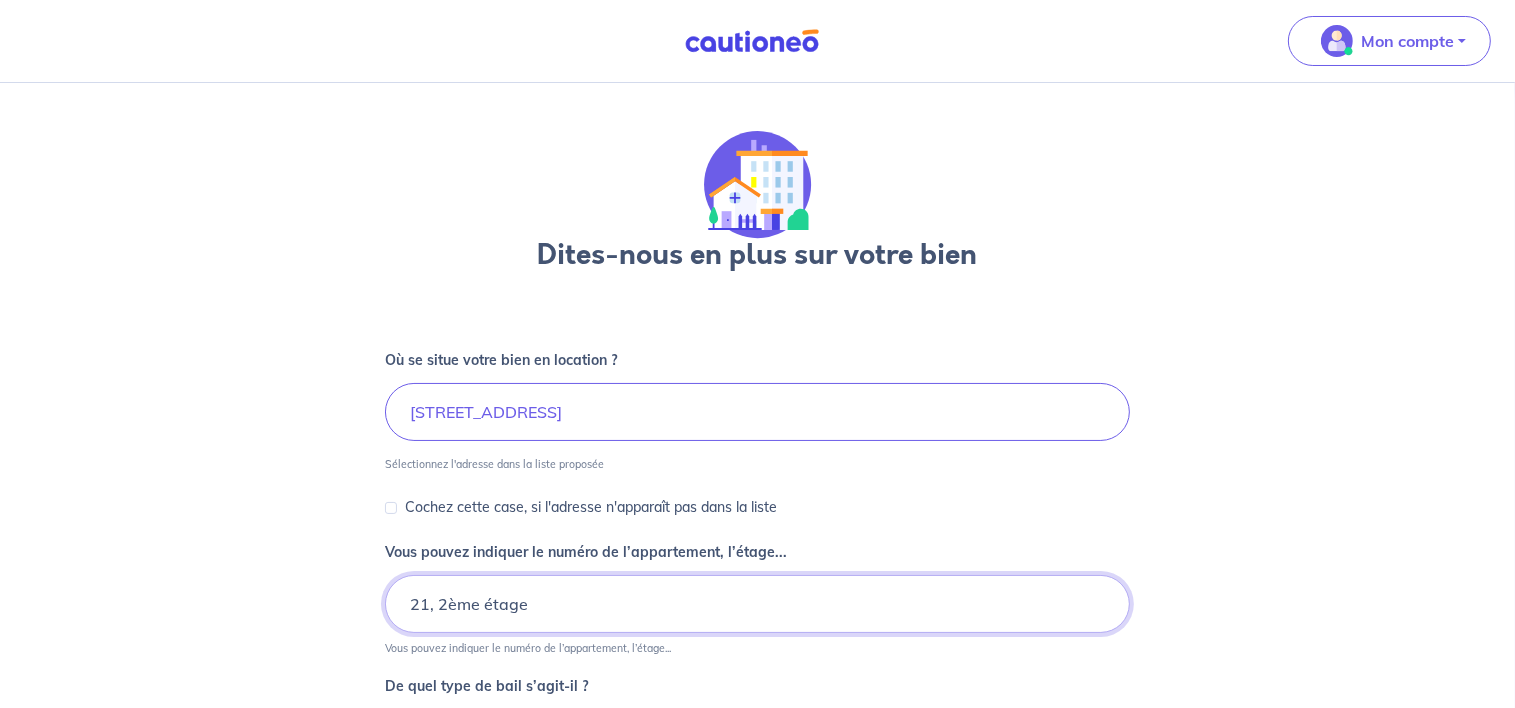 click on "21, 2ème étage" at bounding box center (758, 604) 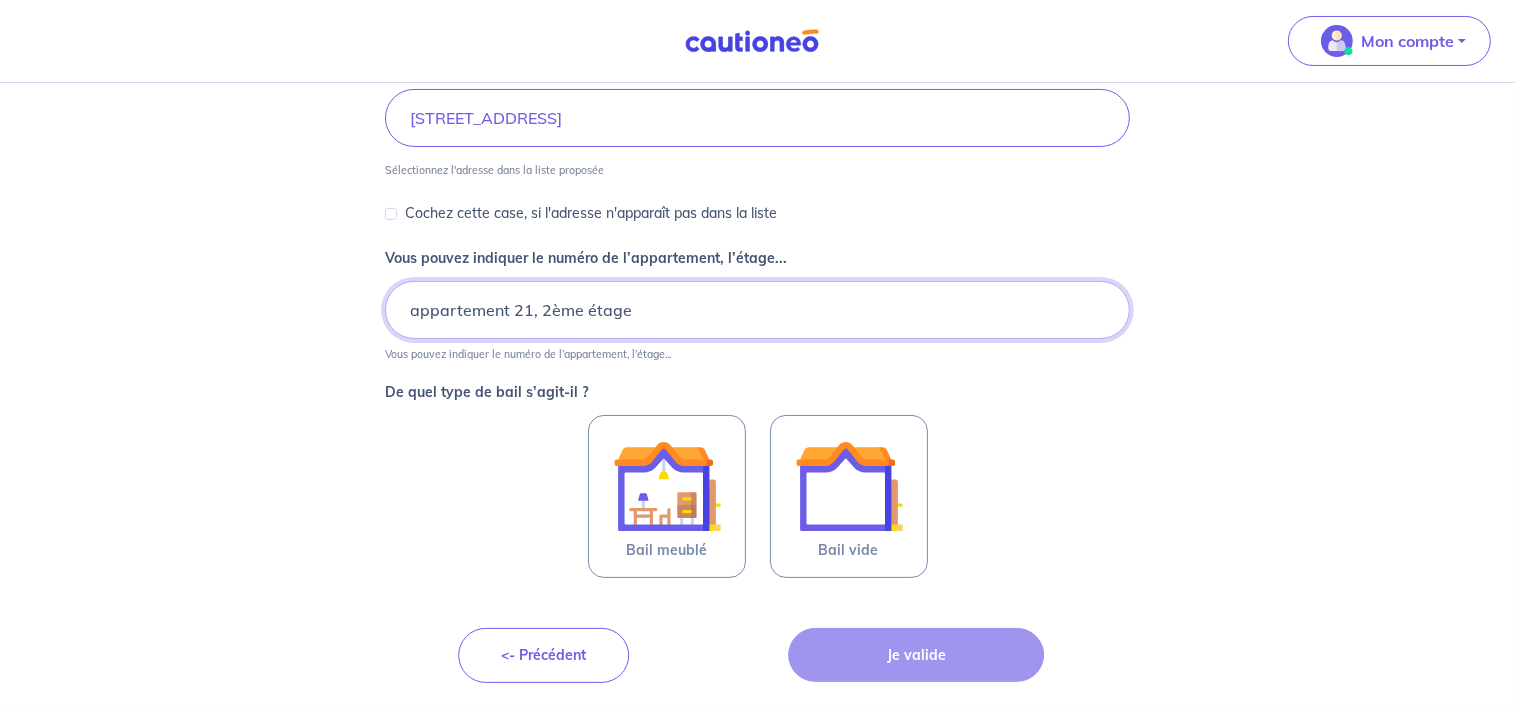 scroll, scrollTop: 316, scrollLeft: 0, axis: vertical 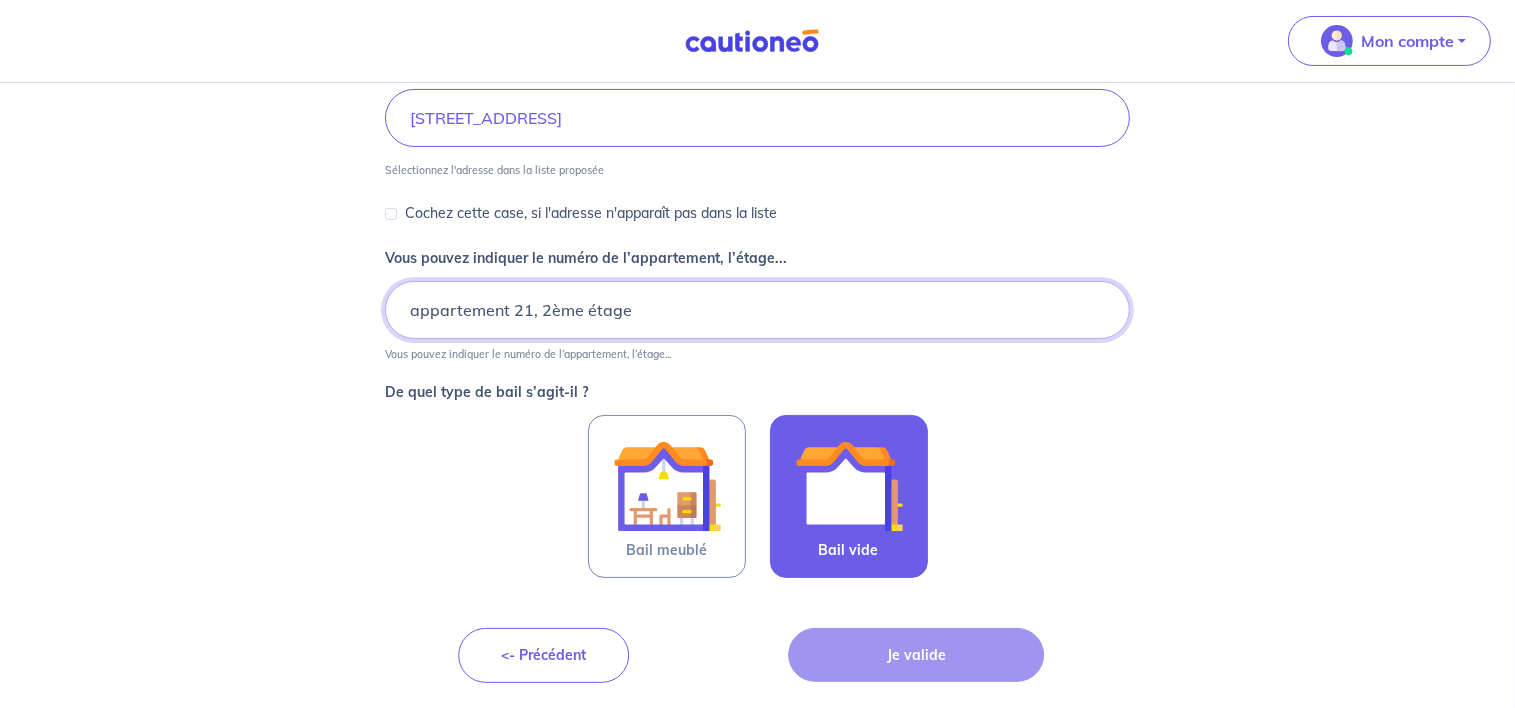 type on "appartement 21, 2ème étage" 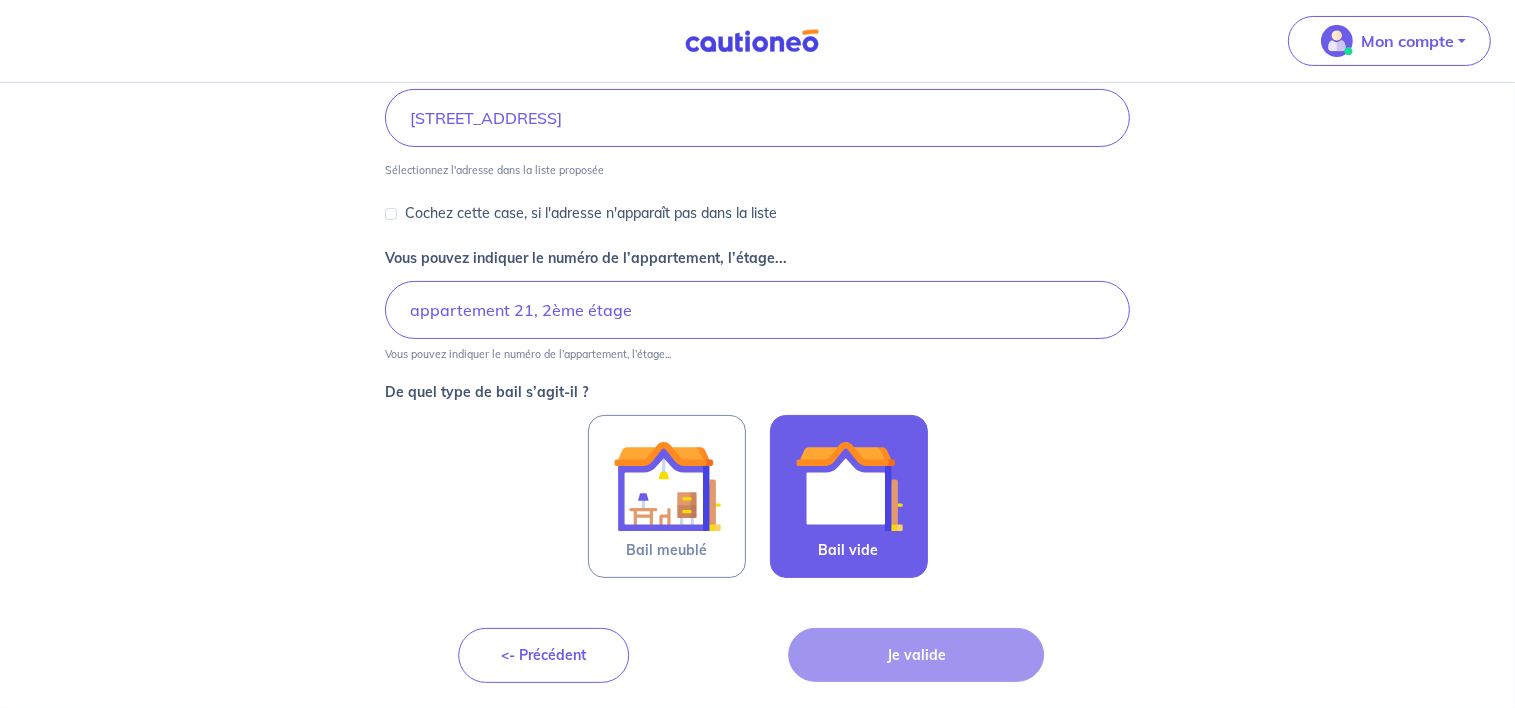click at bounding box center [849, 486] 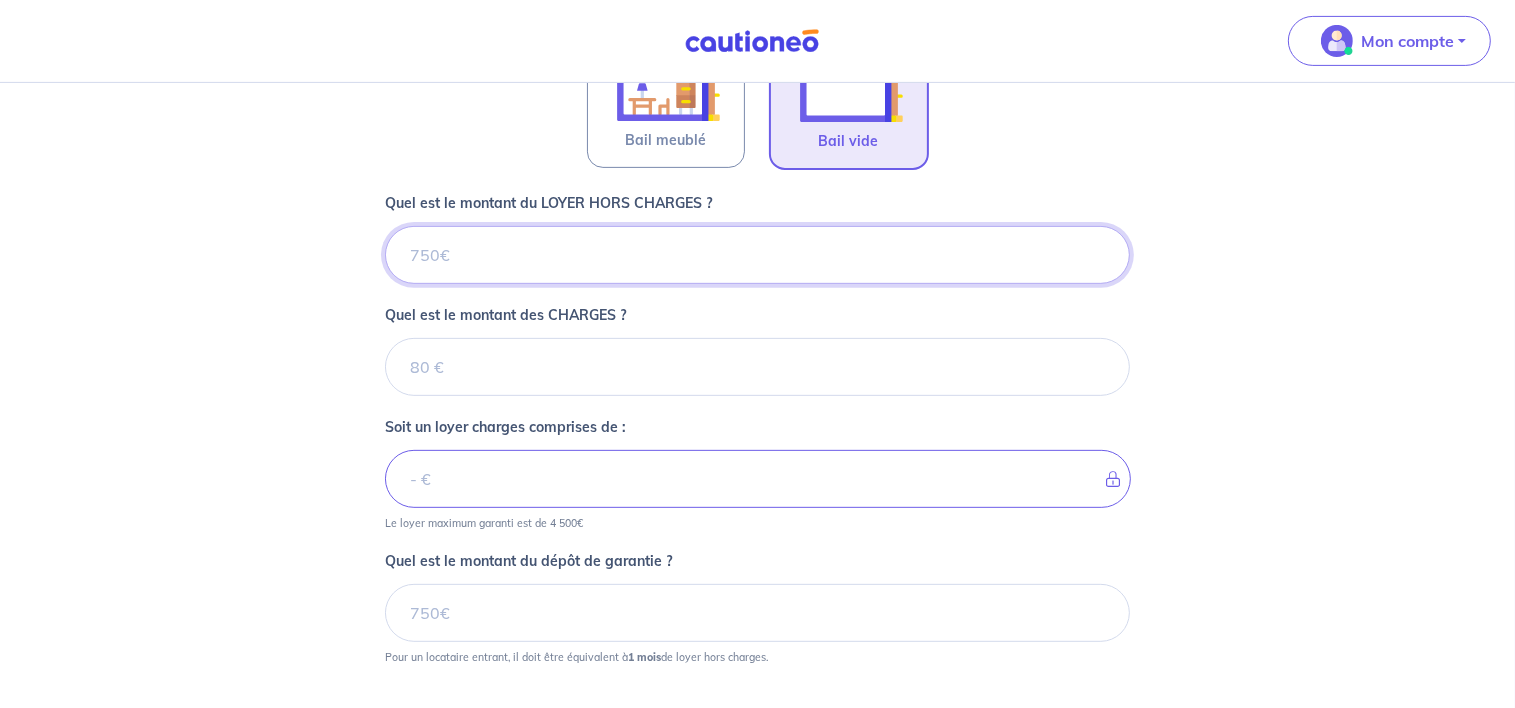 scroll, scrollTop: 743, scrollLeft: 0, axis: vertical 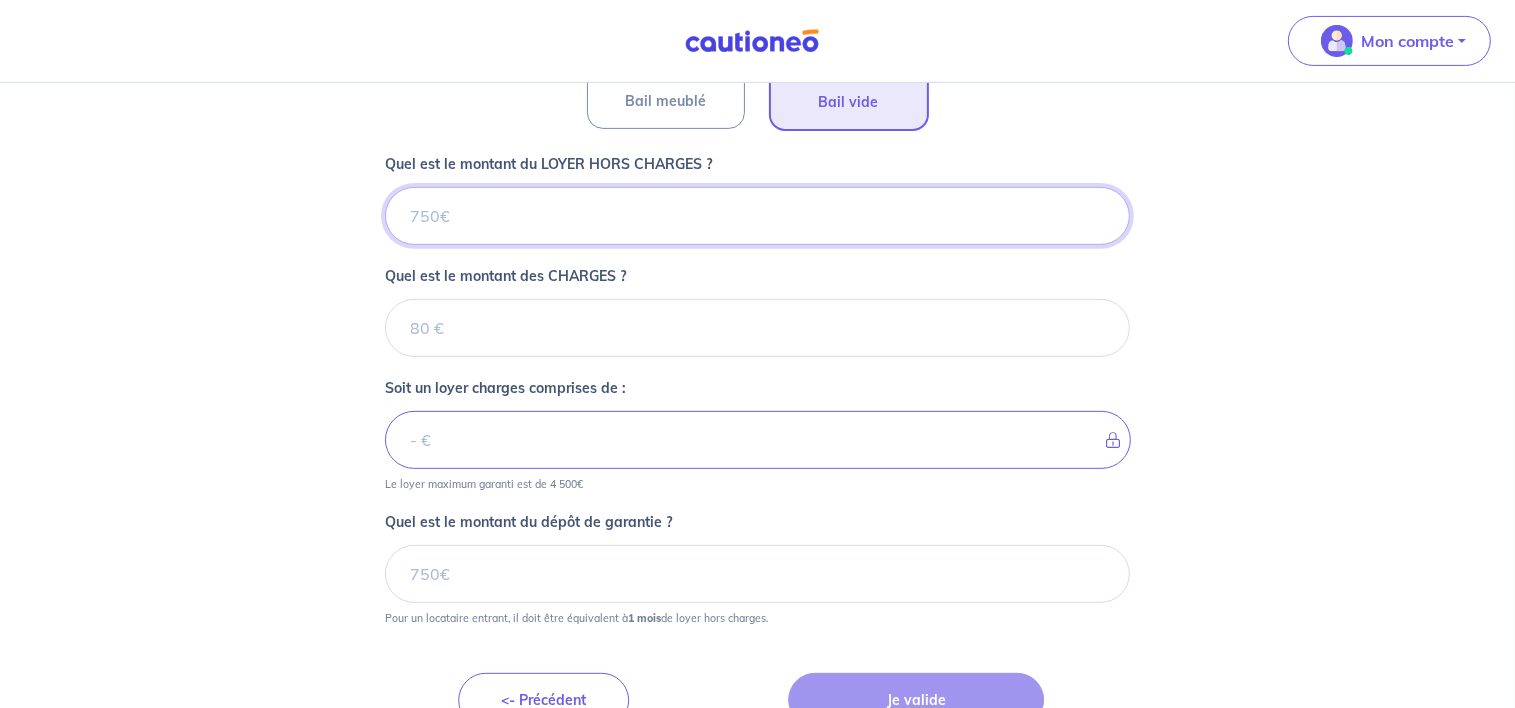 type on "8" 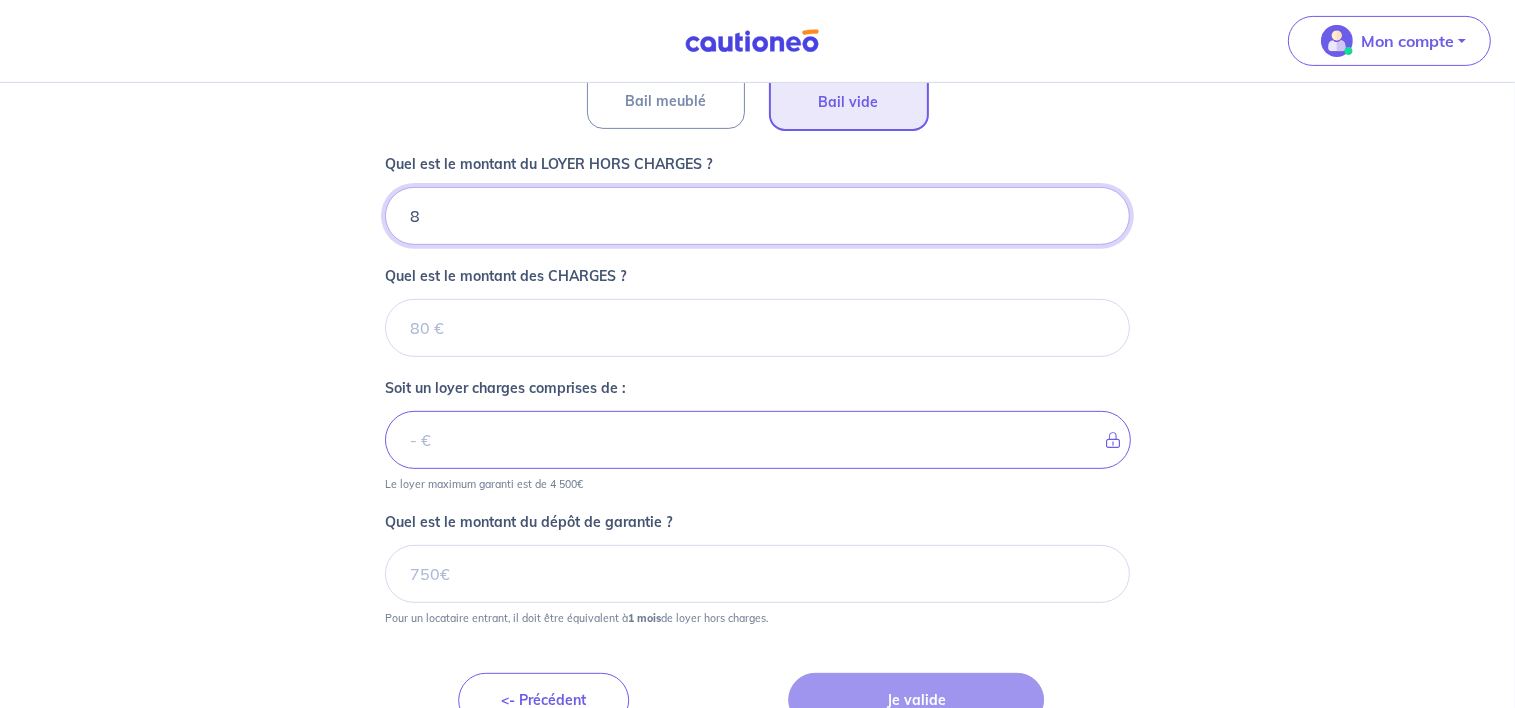 type 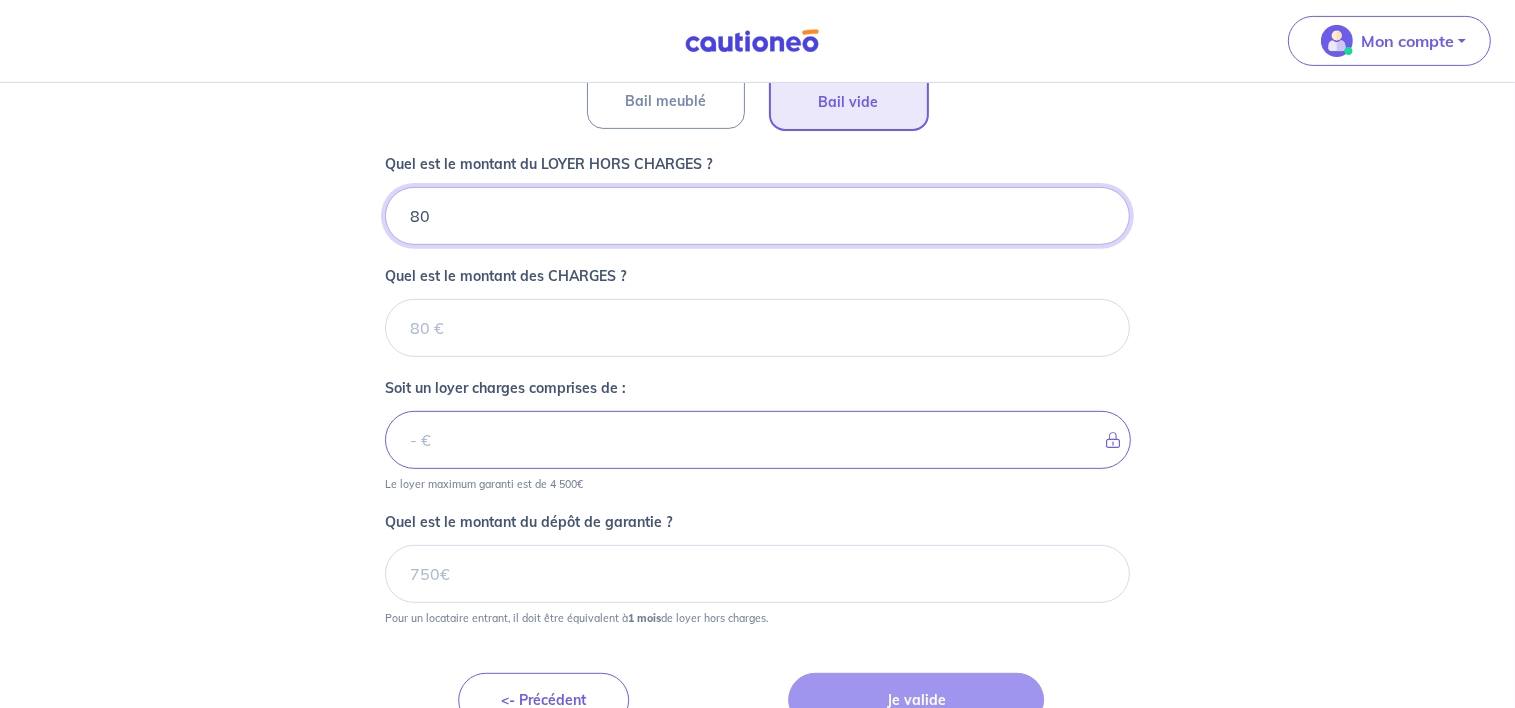 type on "805" 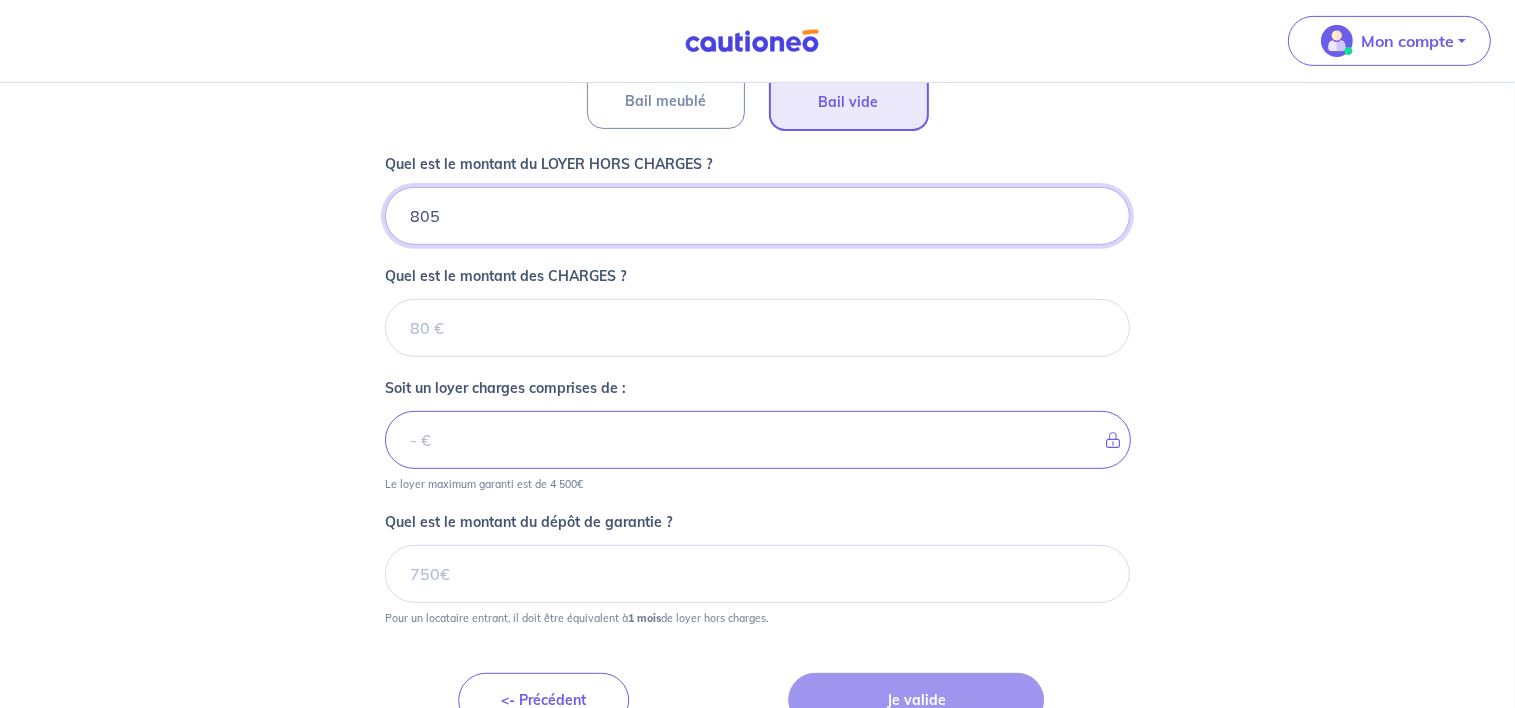 type 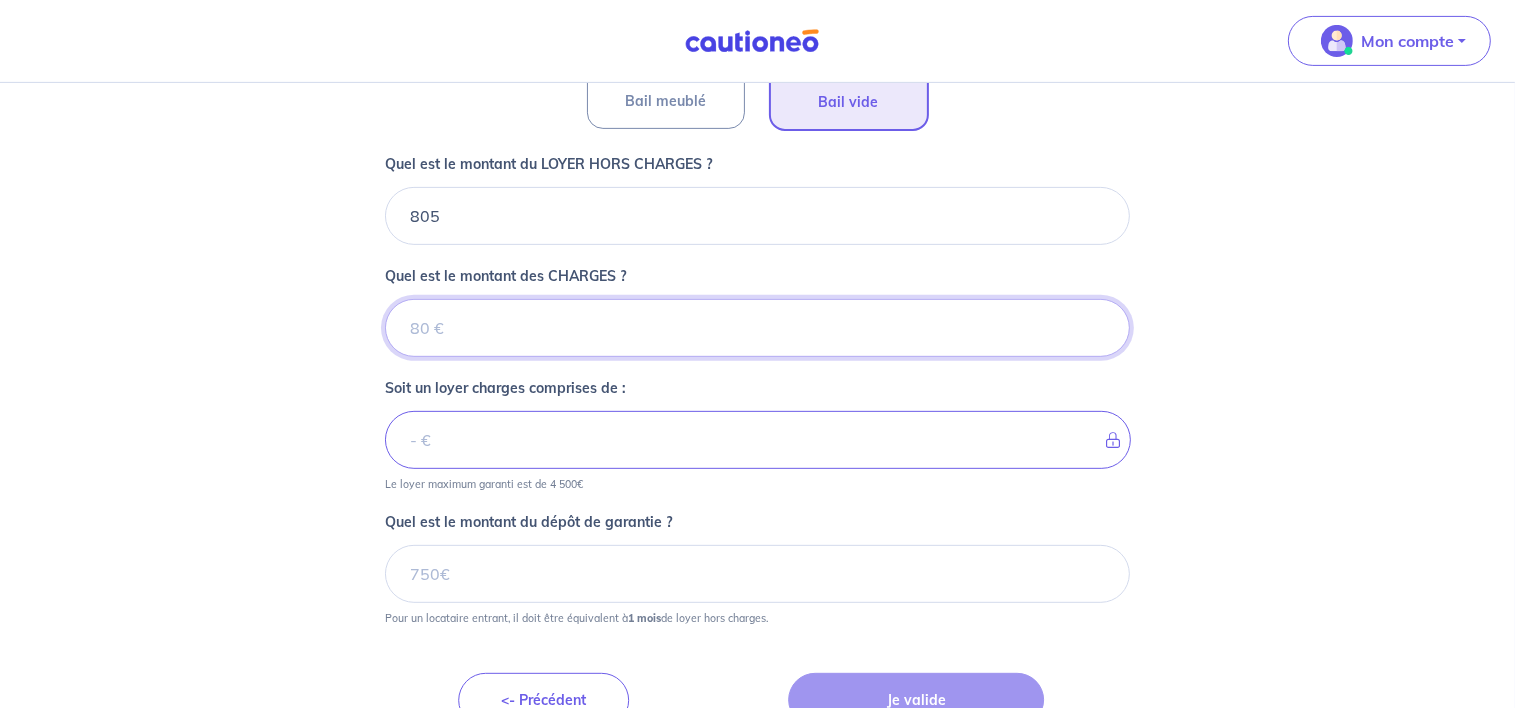 click on "Quel est le montant des CHARGES ?" at bounding box center (758, 328) 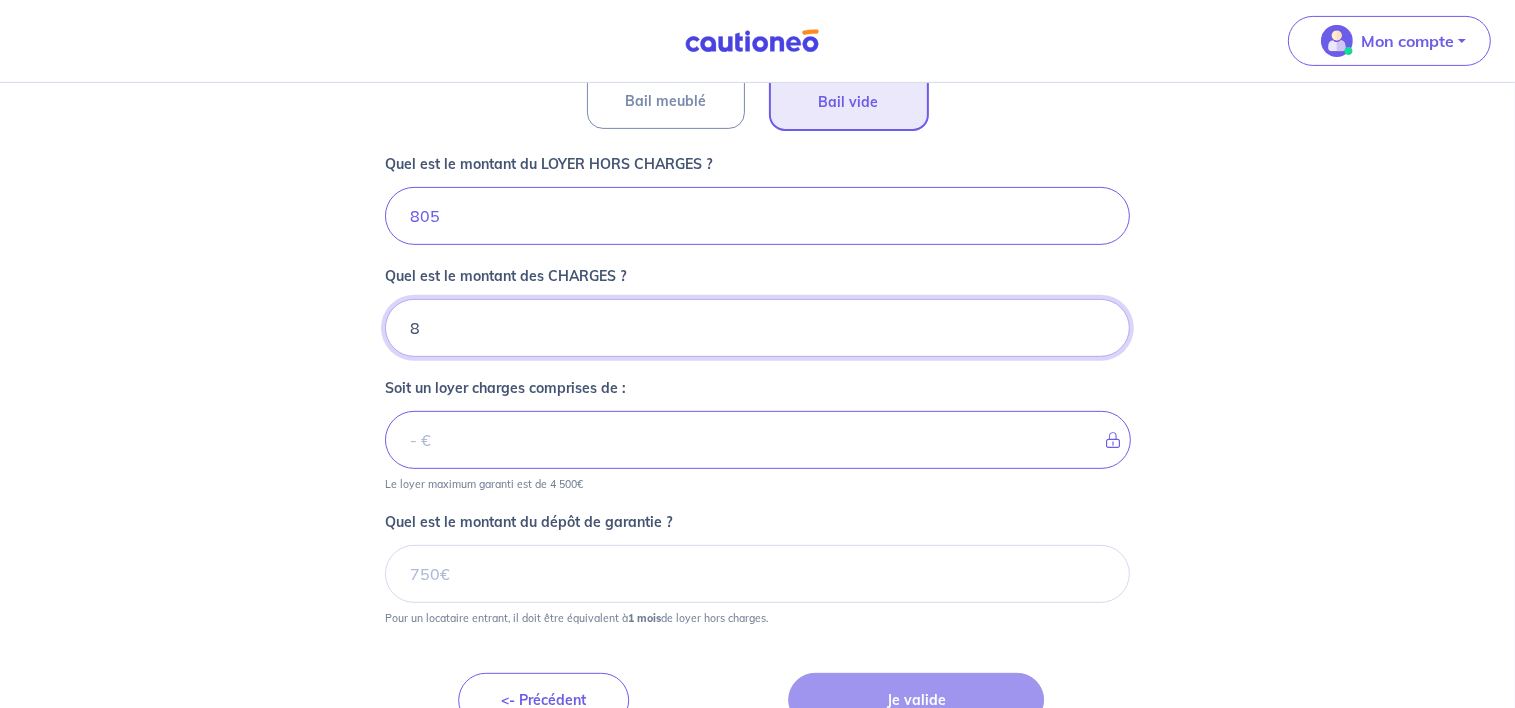 type on "80" 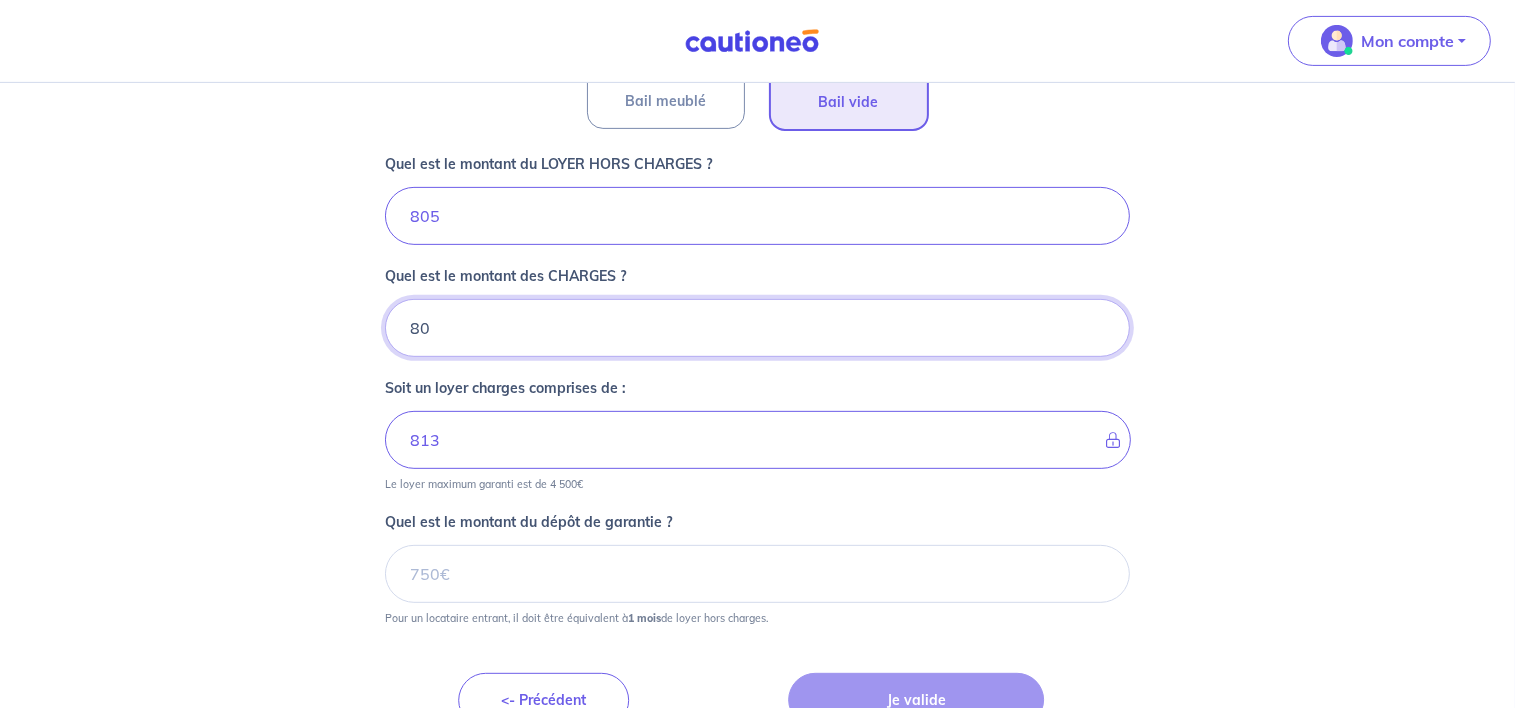 type on "885" 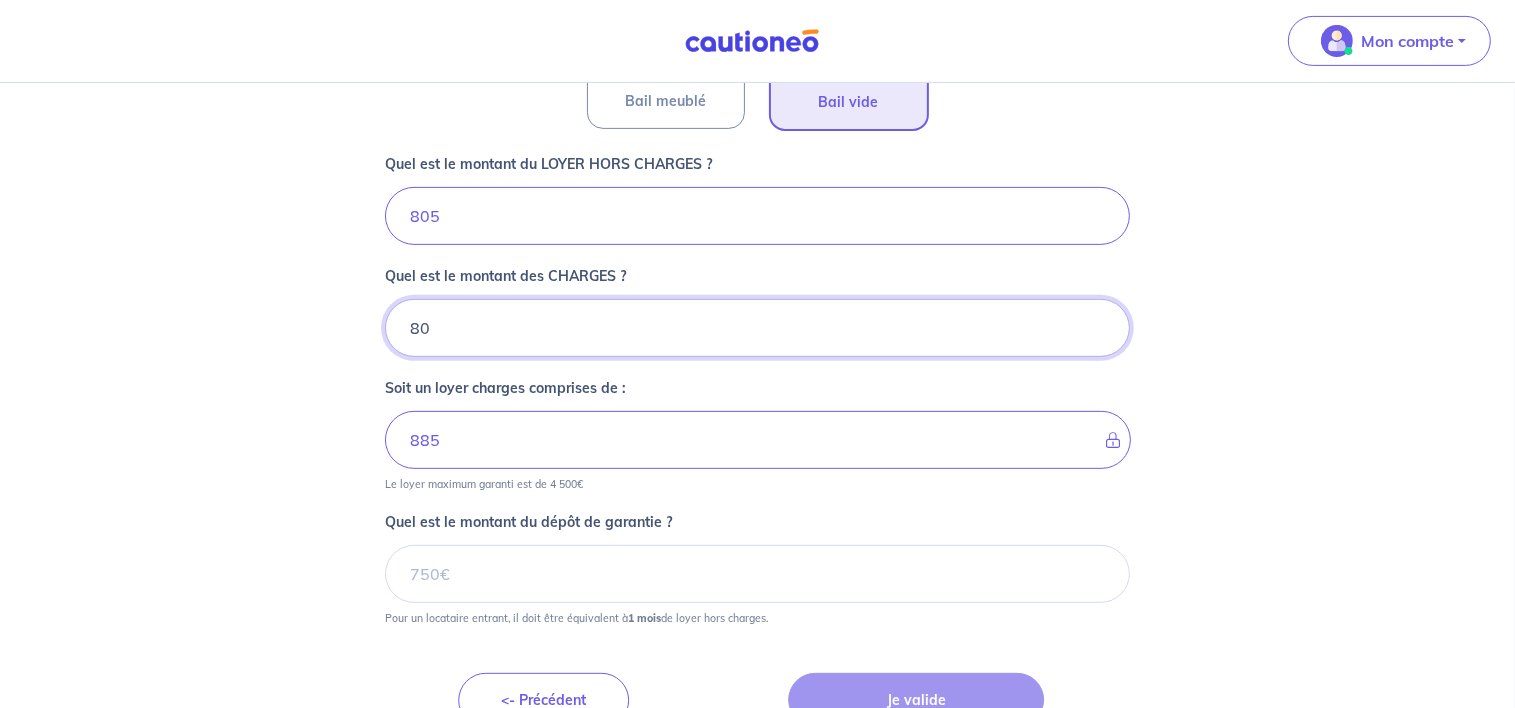 type on "80" 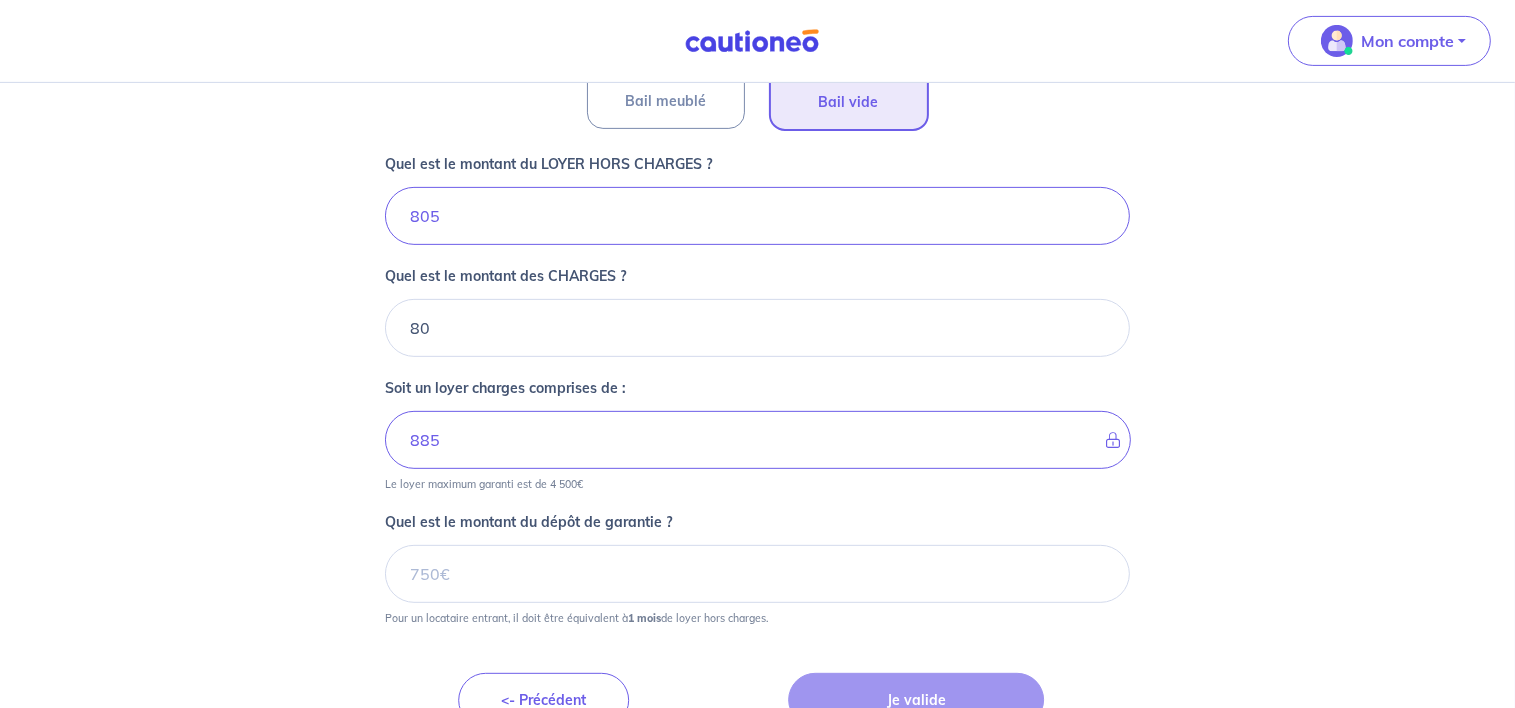 scroll, scrollTop: 832, scrollLeft: 0, axis: vertical 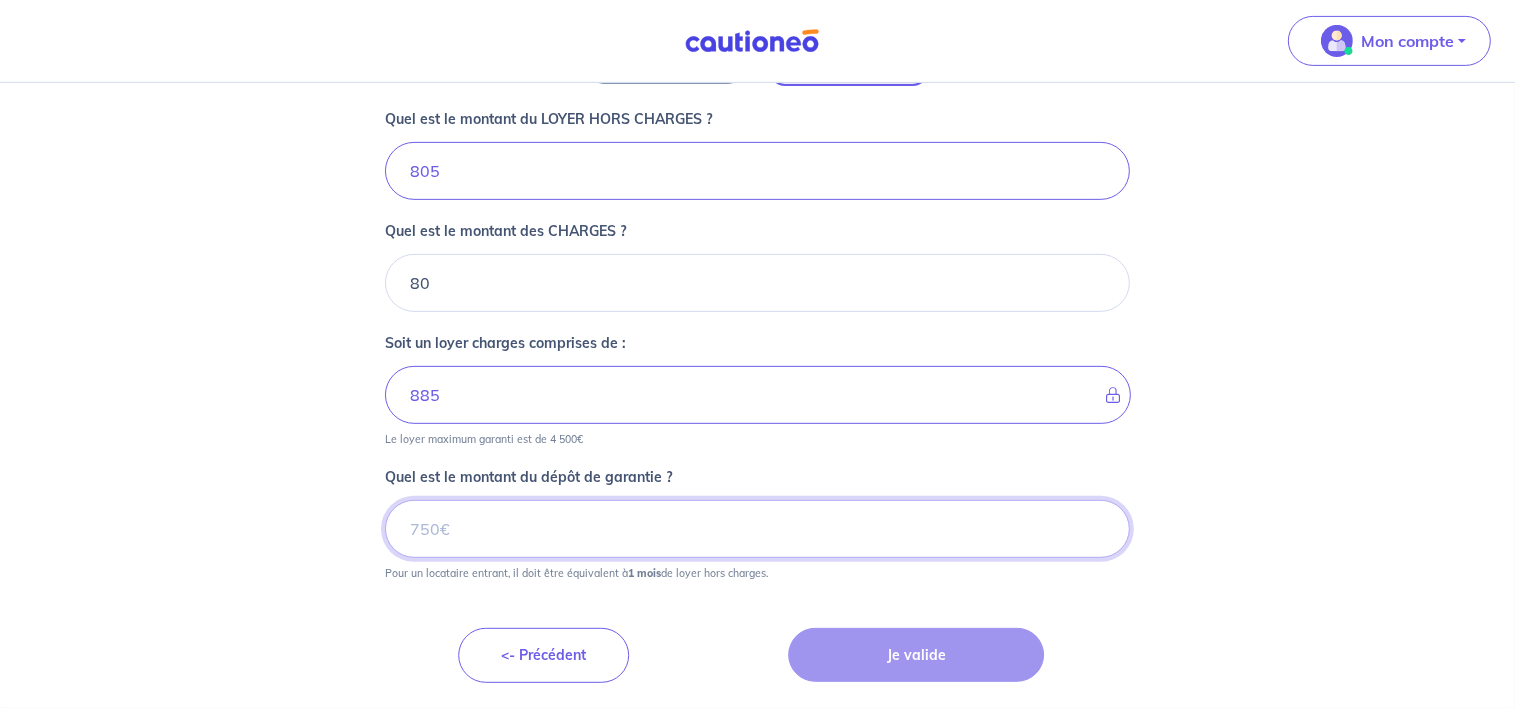 click on "Quel est le montant du dépôt de garantie ?" at bounding box center (758, 529) 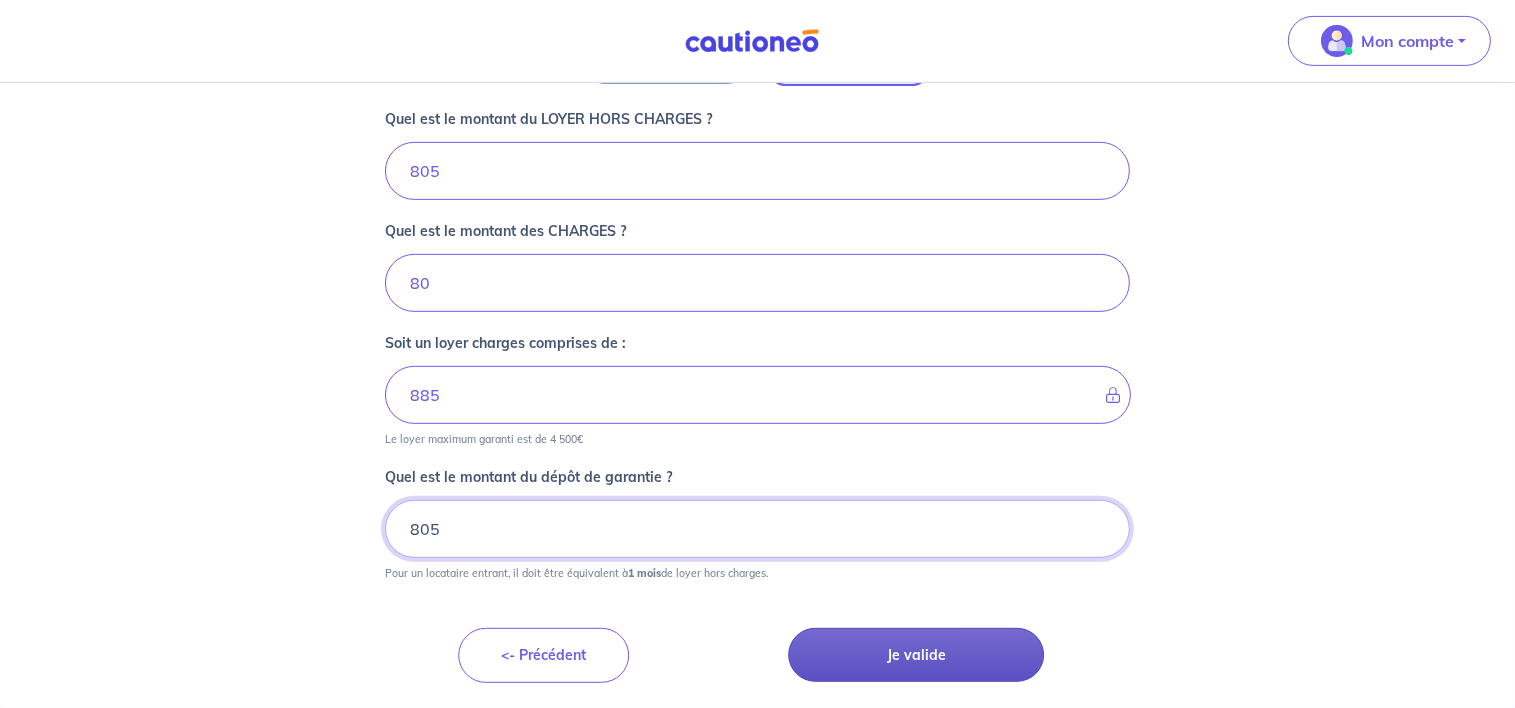 type on "805" 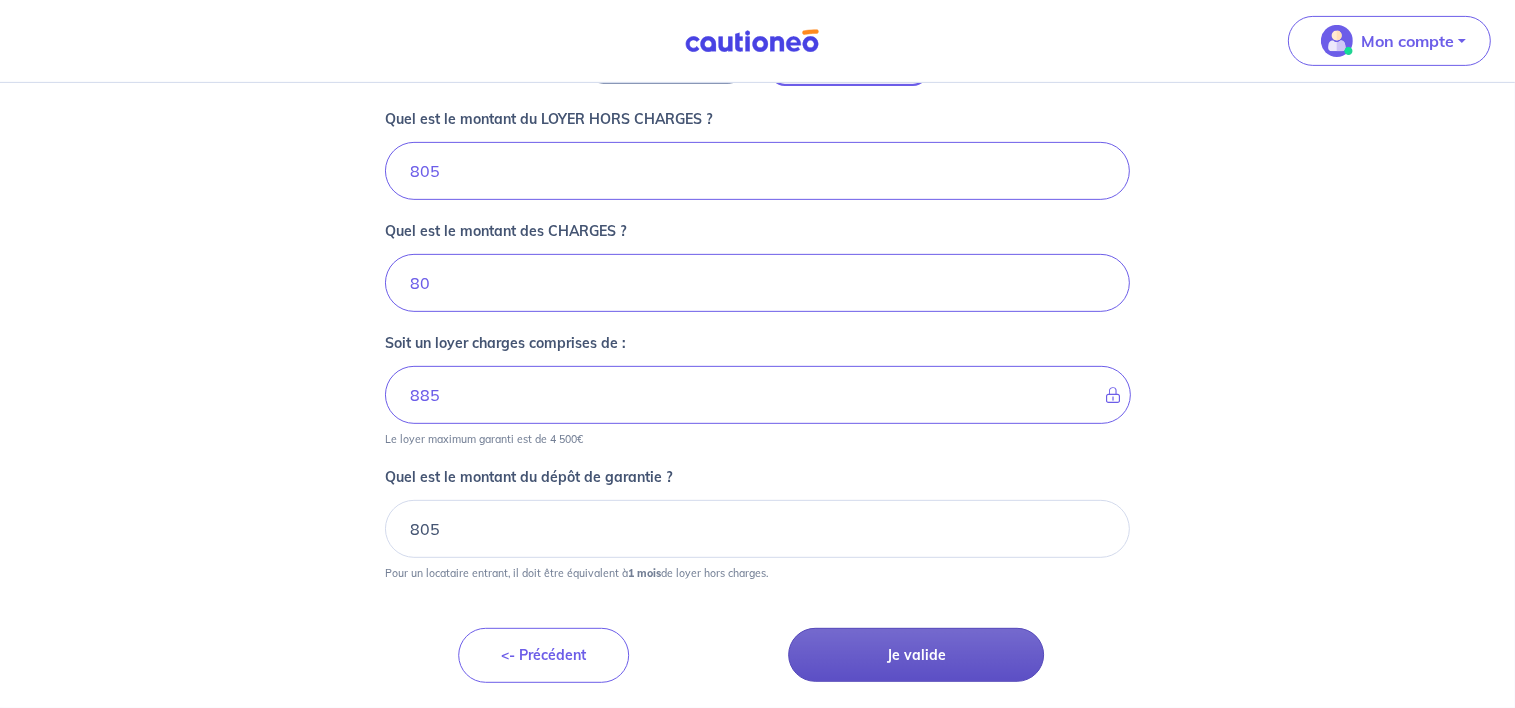 click on "Je valide" at bounding box center [916, 655] 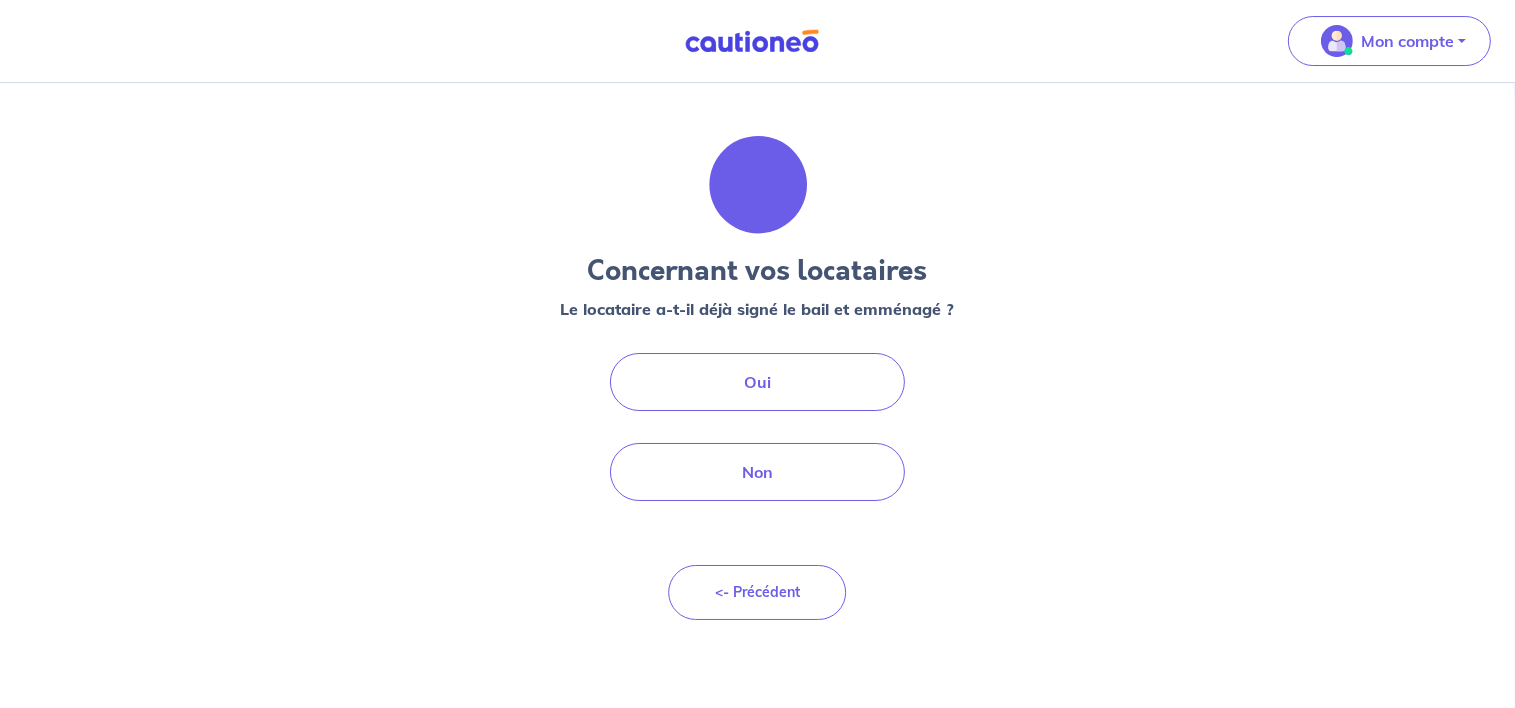 scroll, scrollTop: 0, scrollLeft: 0, axis: both 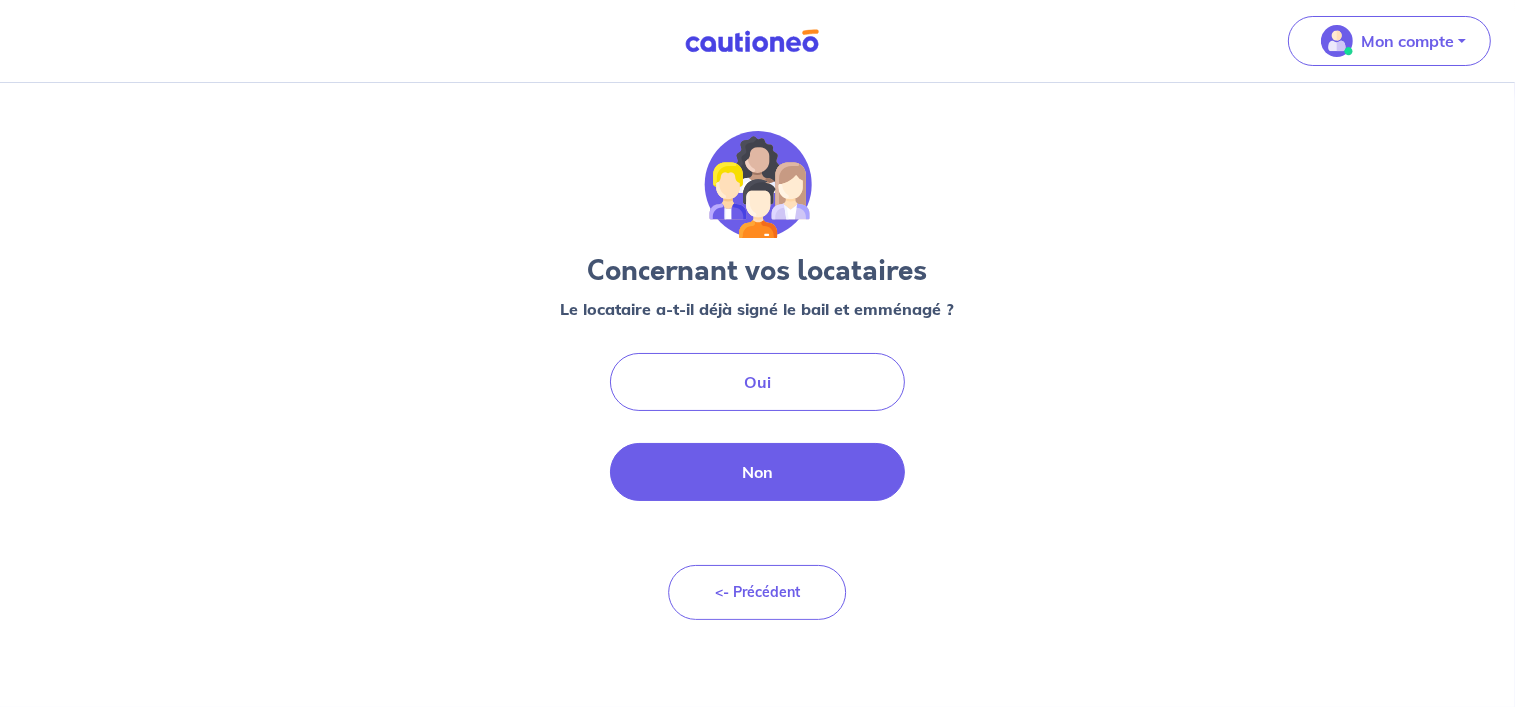 click on "Non" at bounding box center [758, 472] 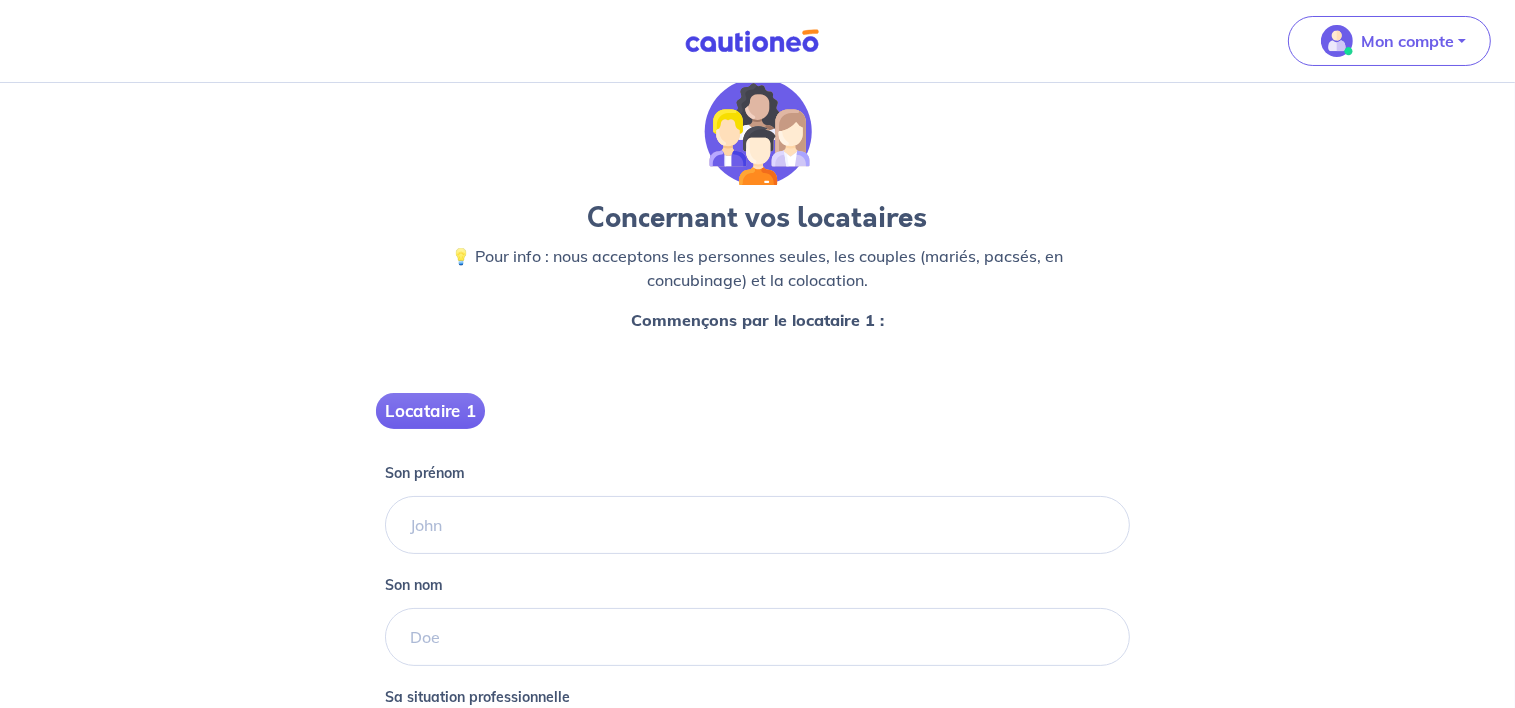 scroll, scrollTop: 105, scrollLeft: 0, axis: vertical 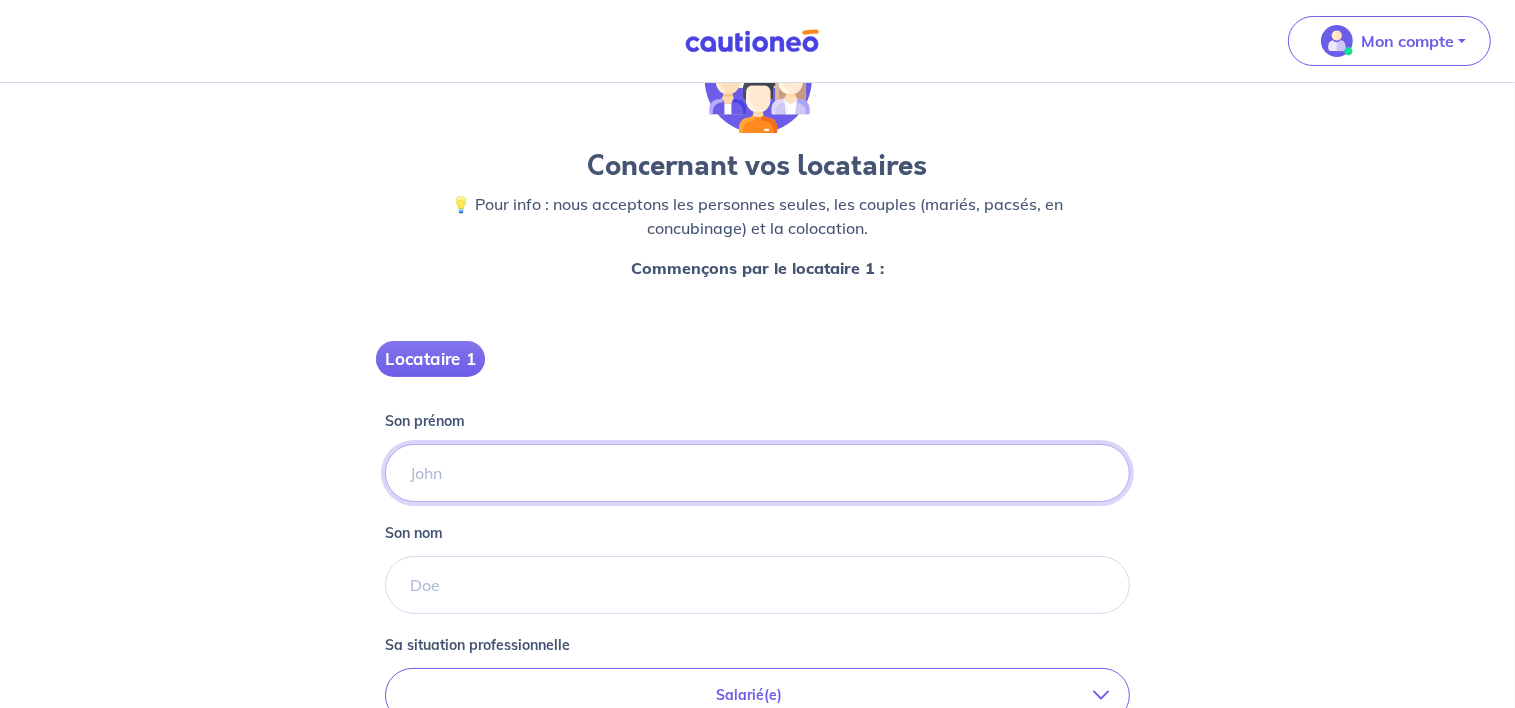 click on "Son prénom" at bounding box center [758, 473] 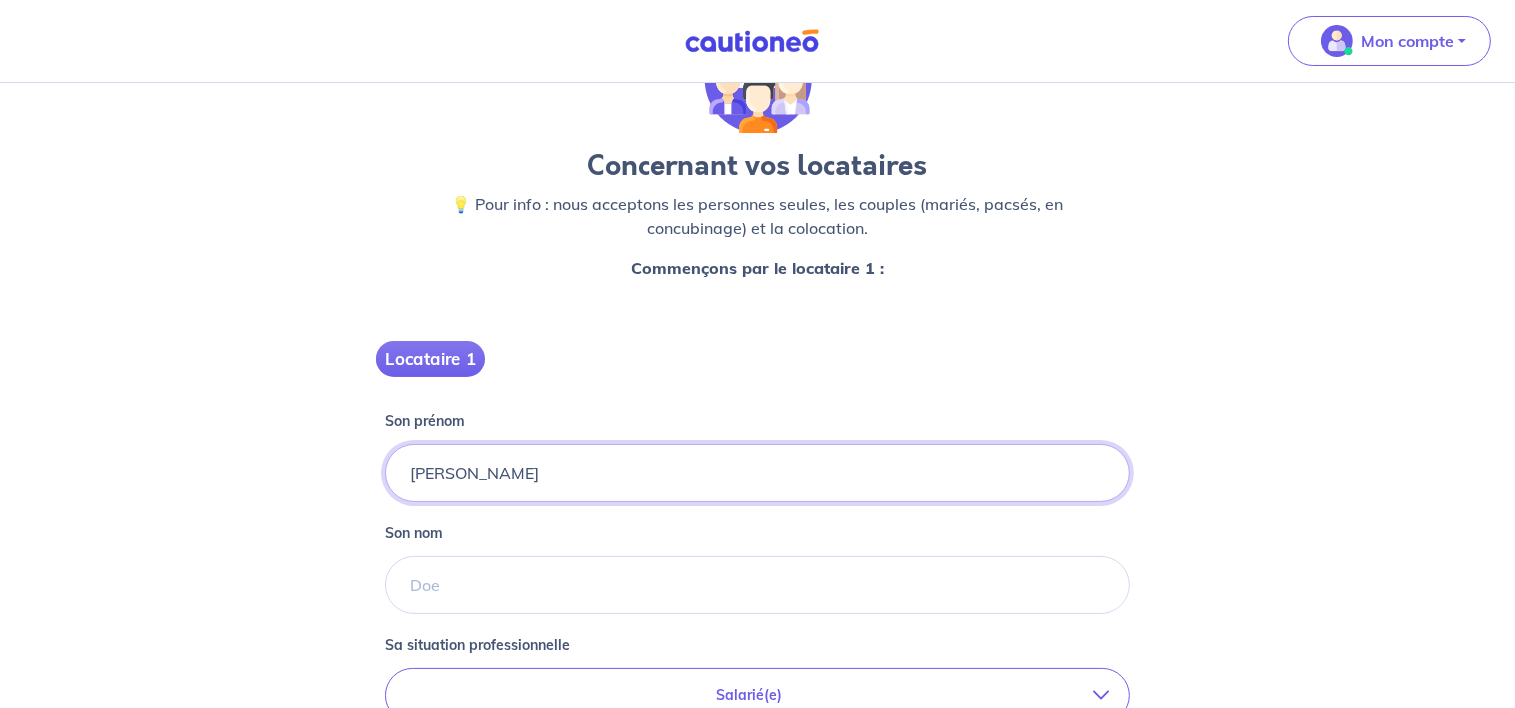 type on "[PERSON_NAME]" 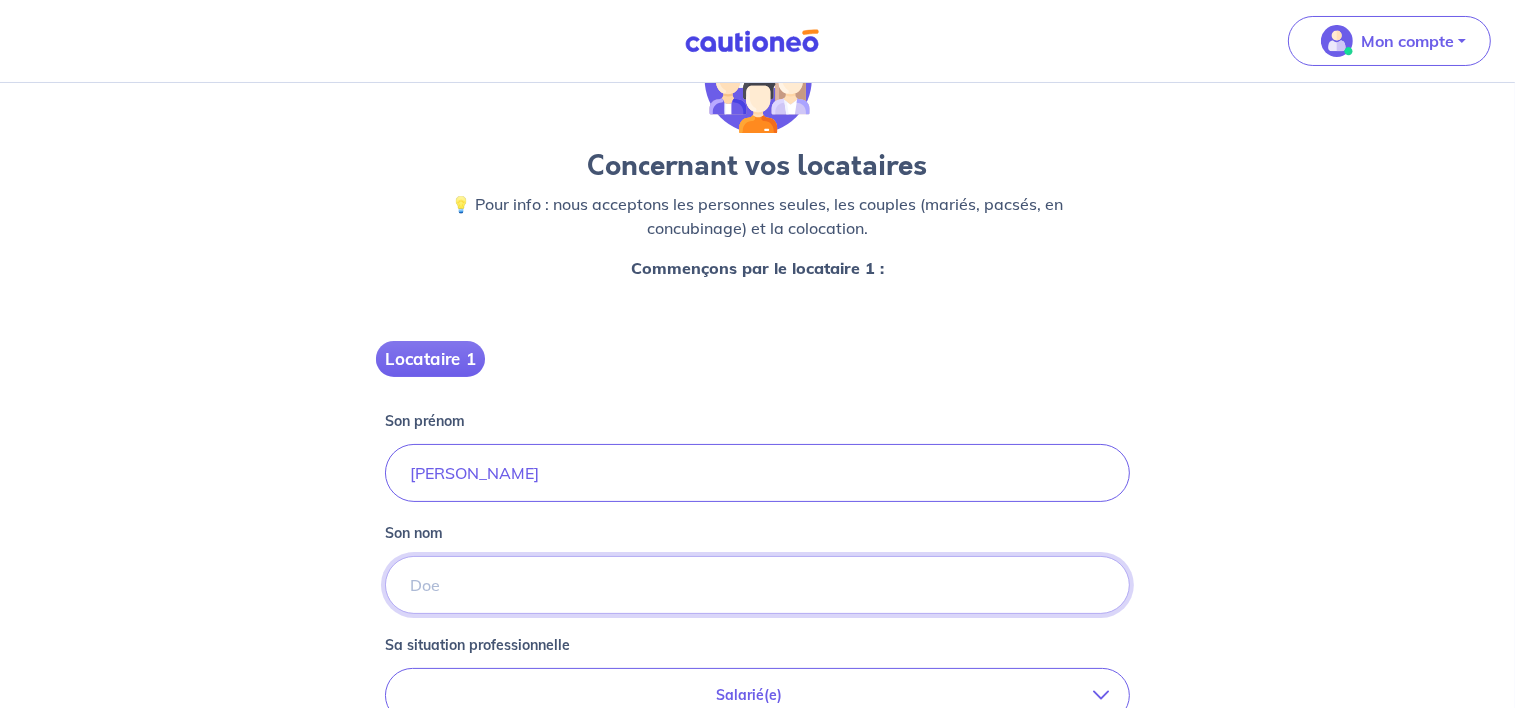 click on "Son nom" at bounding box center [758, 585] 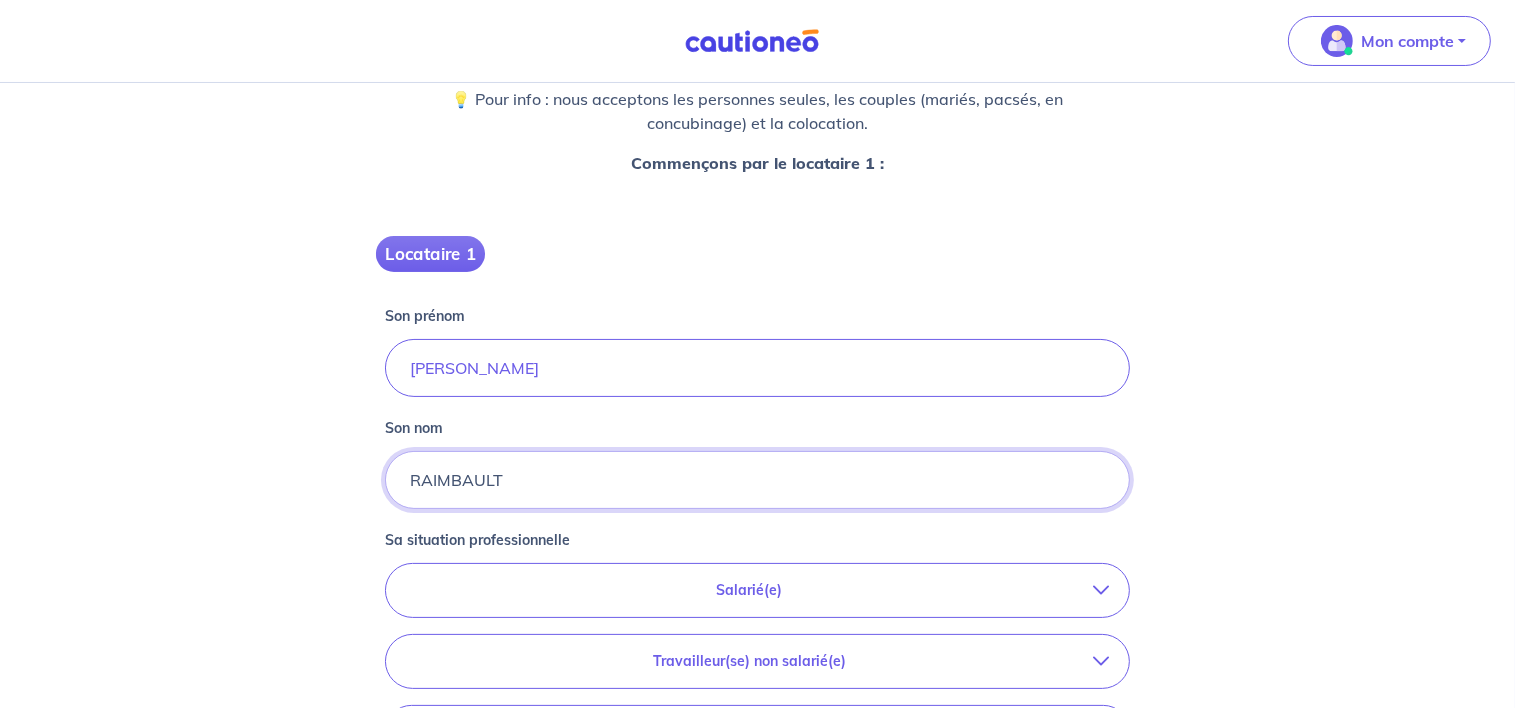 scroll, scrollTop: 211, scrollLeft: 0, axis: vertical 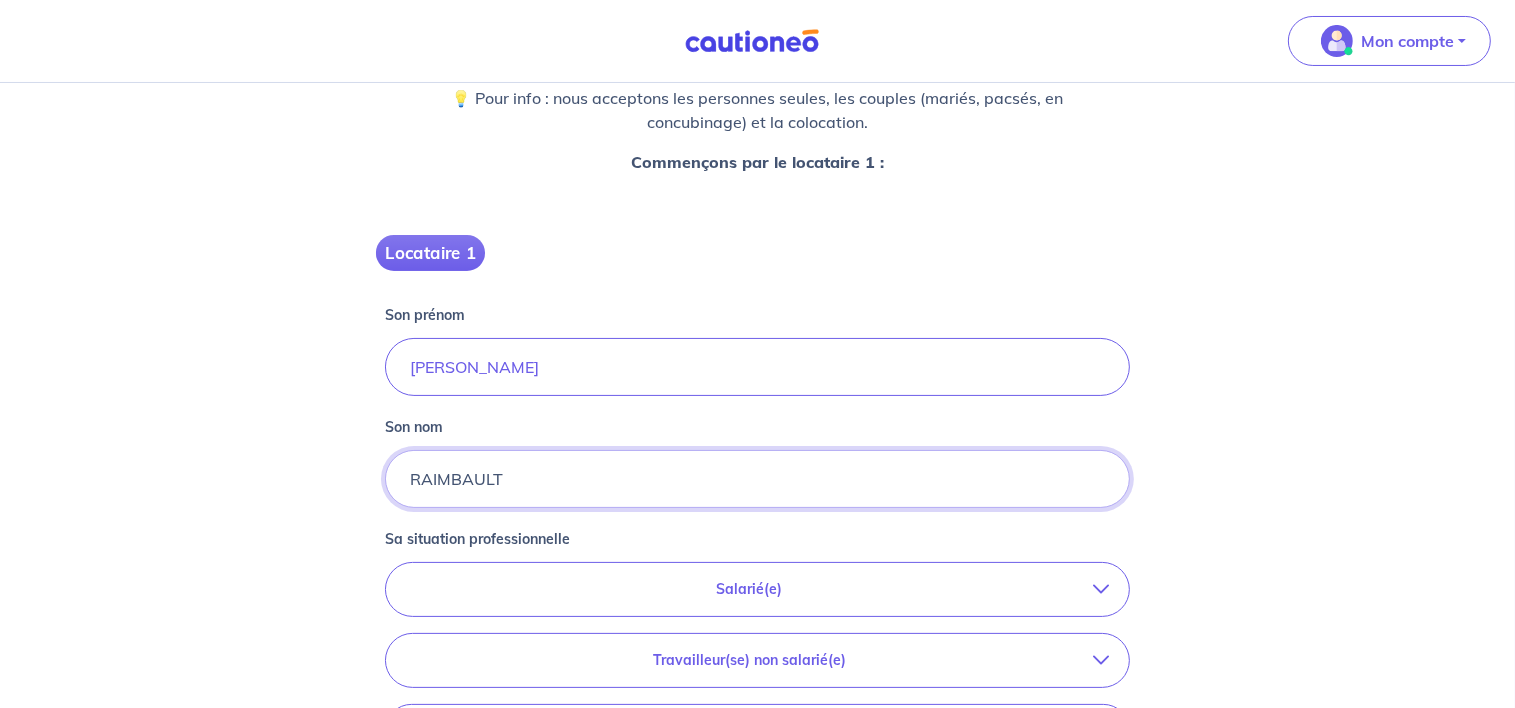 type on "RAIMBAULT" 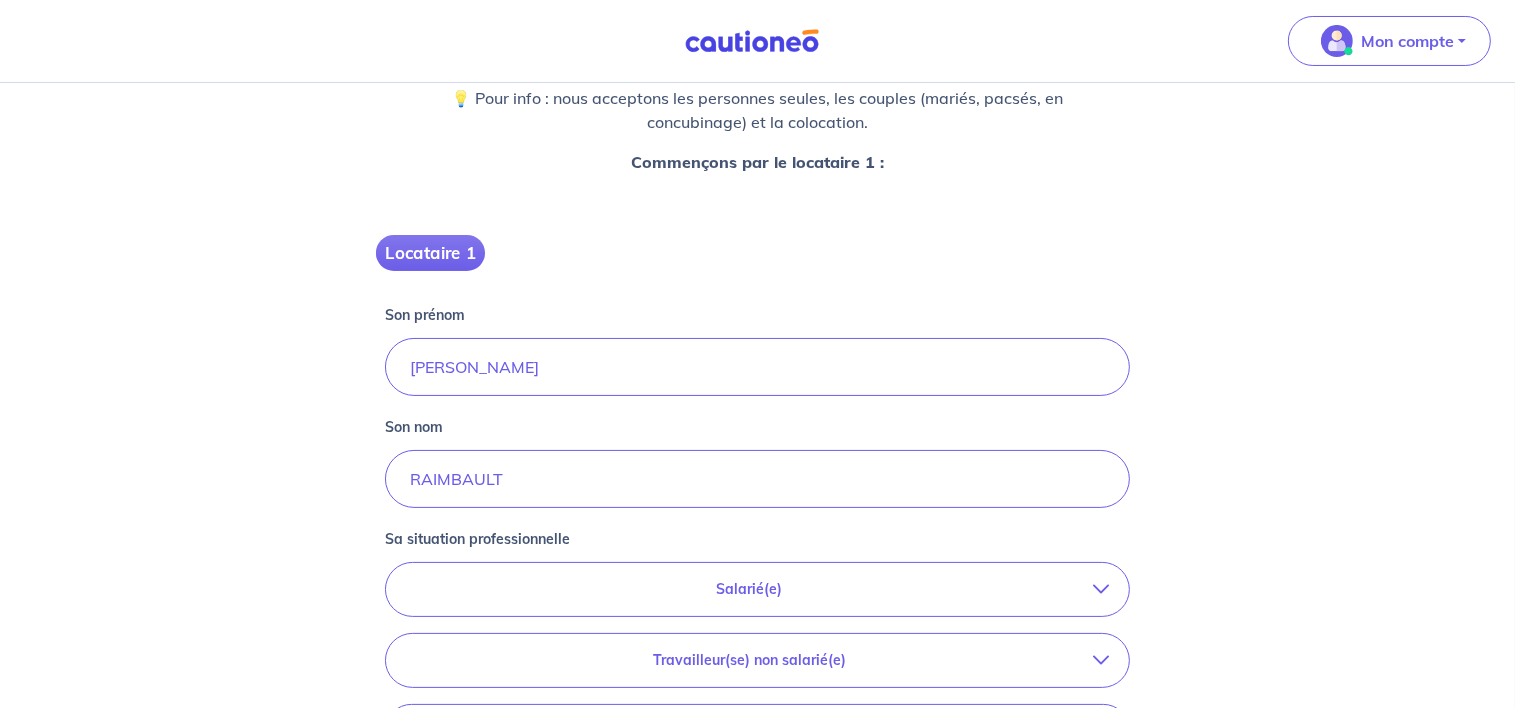 click on "Salarié(e)" at bounding box center [750, 589] 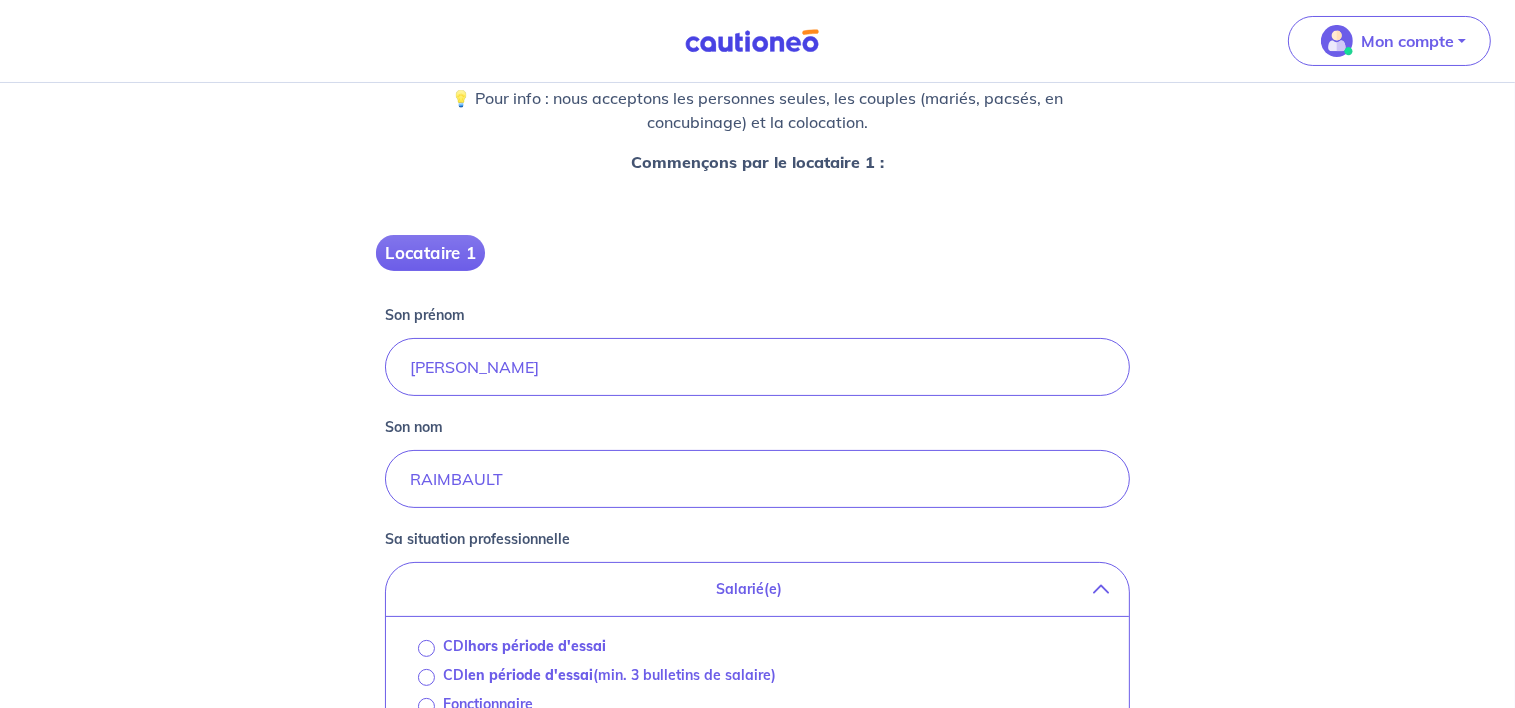 click on "Salarié(e)" at bounding box center [750, 589] 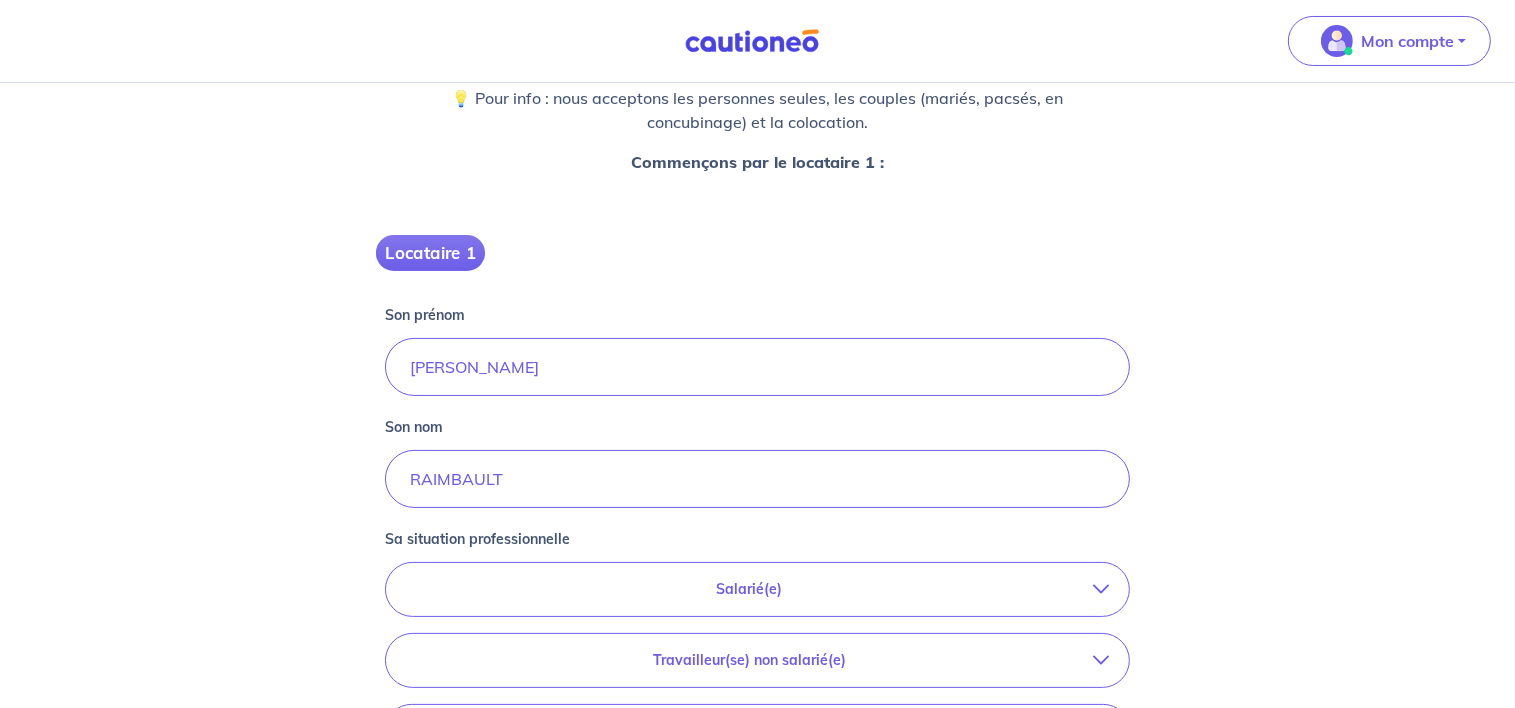 click on "Salarié(e)" at bounding box center [750, 589] 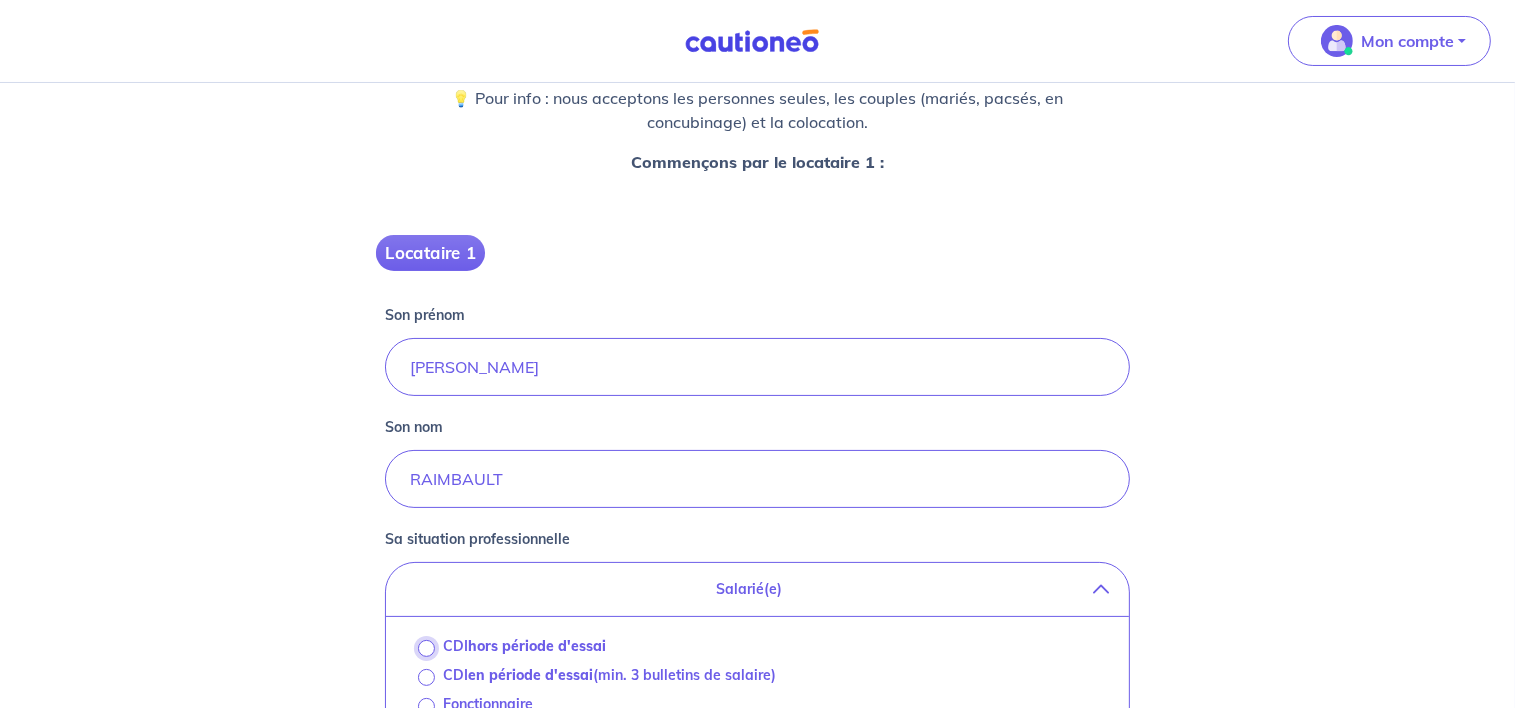 click on "CDI  hors période d'essai" at bounding box center [426, 648] 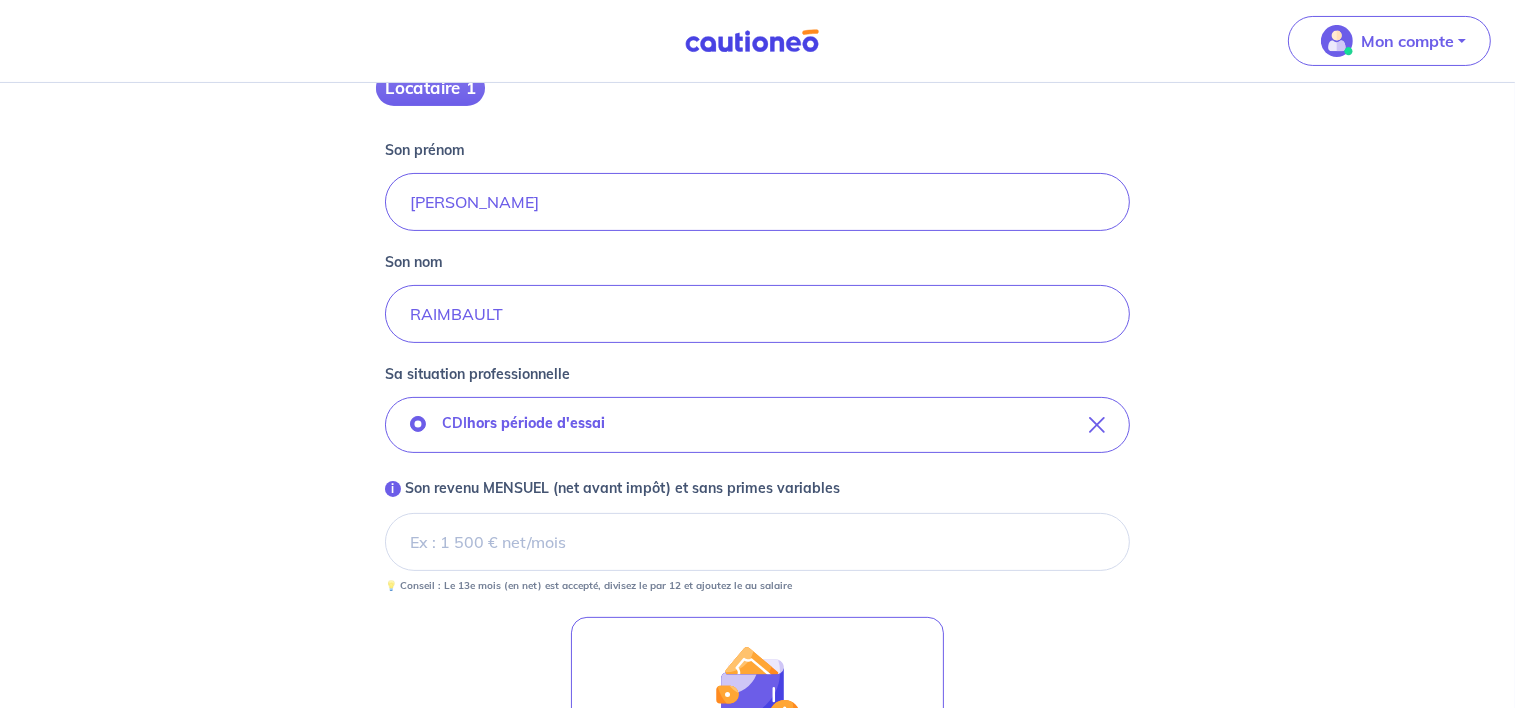 scroll, scrollTop: 425, scrollLeft: 0, axis: vertical 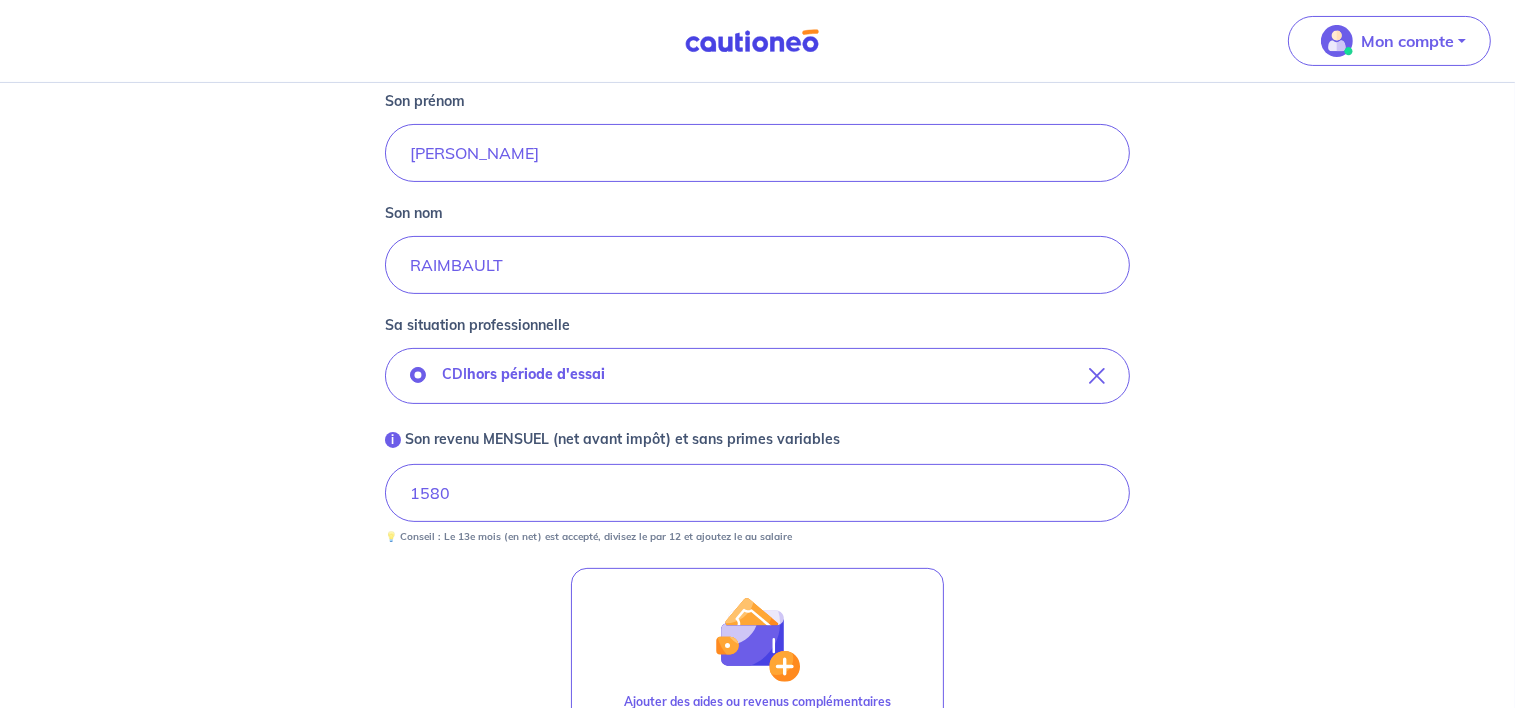 click on "Concernant vos locataires 💡 Pour info : nous acceptons les personnes seules, les couples (mariés, pacsés, en concubinage) et la colocation.
Commençons par le locataire 1 : Locataire 1 Son prénom [PERSON_NAME] nom [PERSON_NAME] Sa situation professionnelle CDI  hors période d'essai i Son revenu MENSUEL (net avant impôt) et sans primes variables 1580 💡 Conseil : Le 13e mois (en net) est accepté, divisez le par 12 et ajoutez le au salaire Ajouter des aides ou revenus complémentaires <- Précédent Je valide Besoin d’aide pour compléter votre demande : Contactez-nous X" at bounding box center [757, 277] 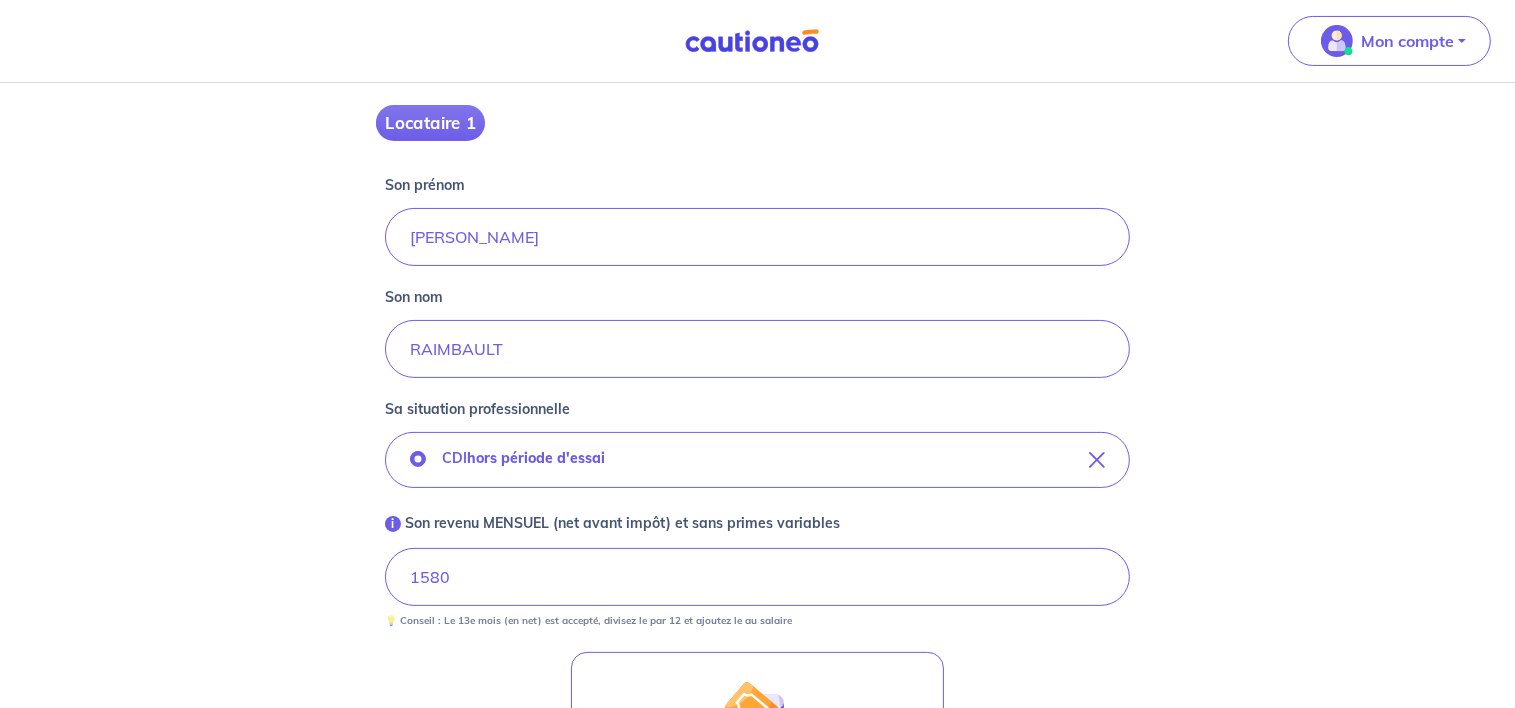 scroll, scrollTop: 658, scrollLeft: 0, axis: vertical 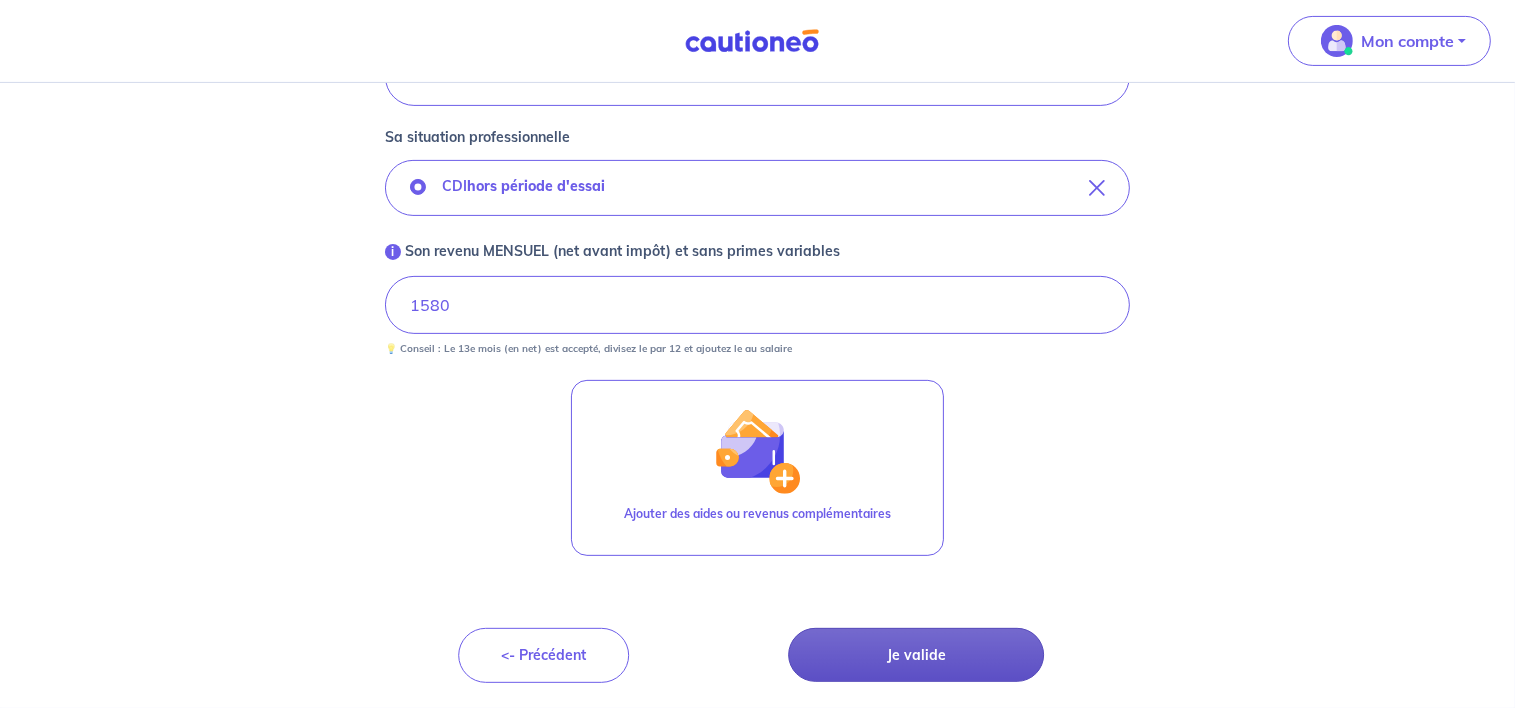 click on "Je valide" at bounding box center [916, 655] 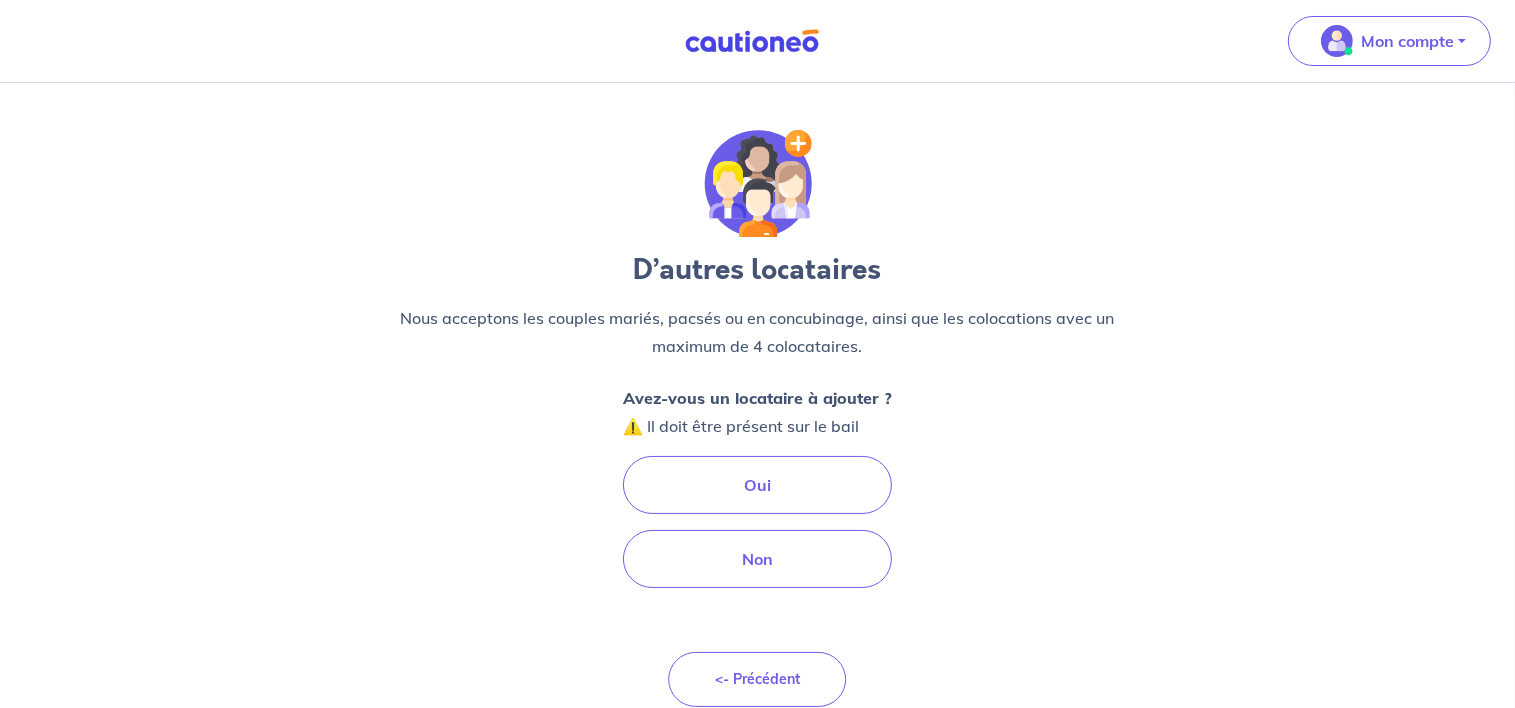 scroll, scrollTop: 0, scrollLeft: 0, axis: both 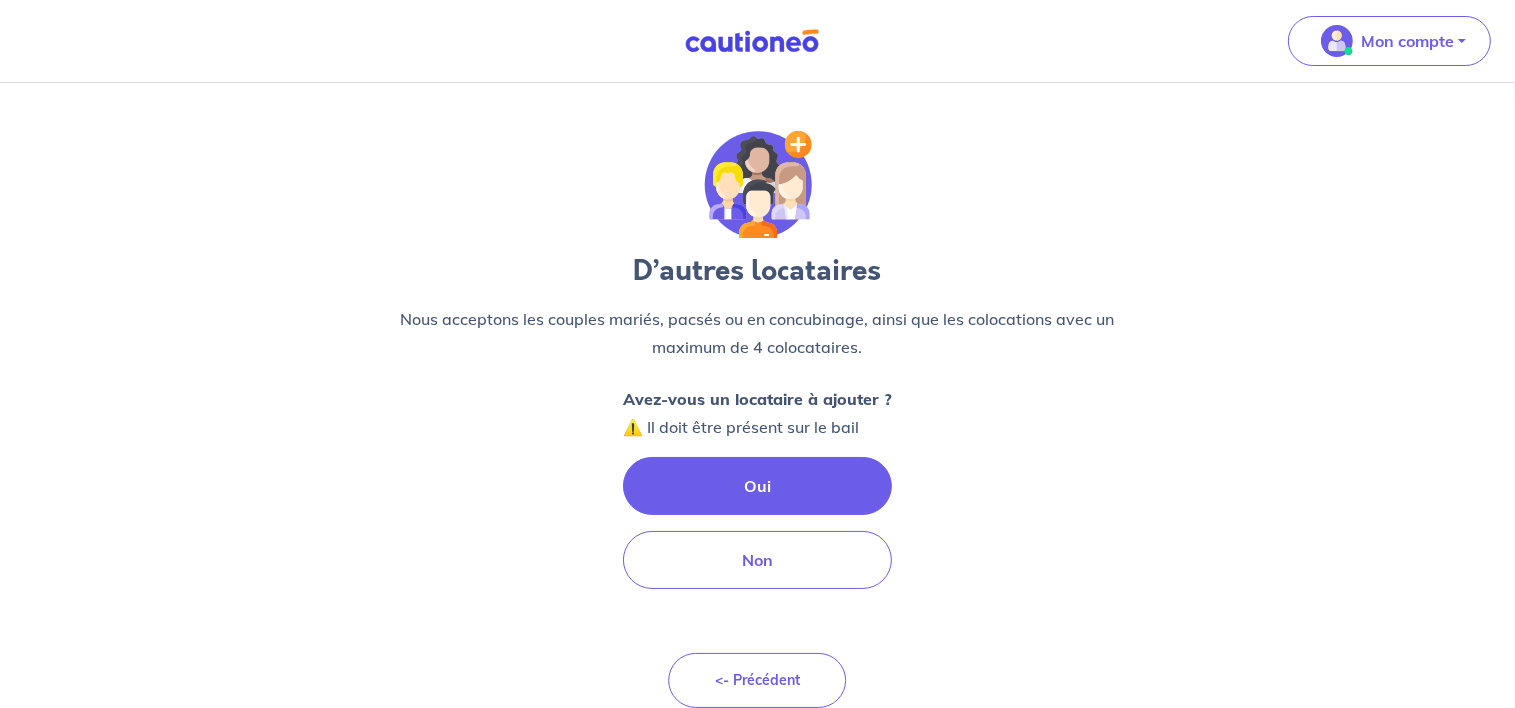 click on "Oui" at bounding box center (757, 486) 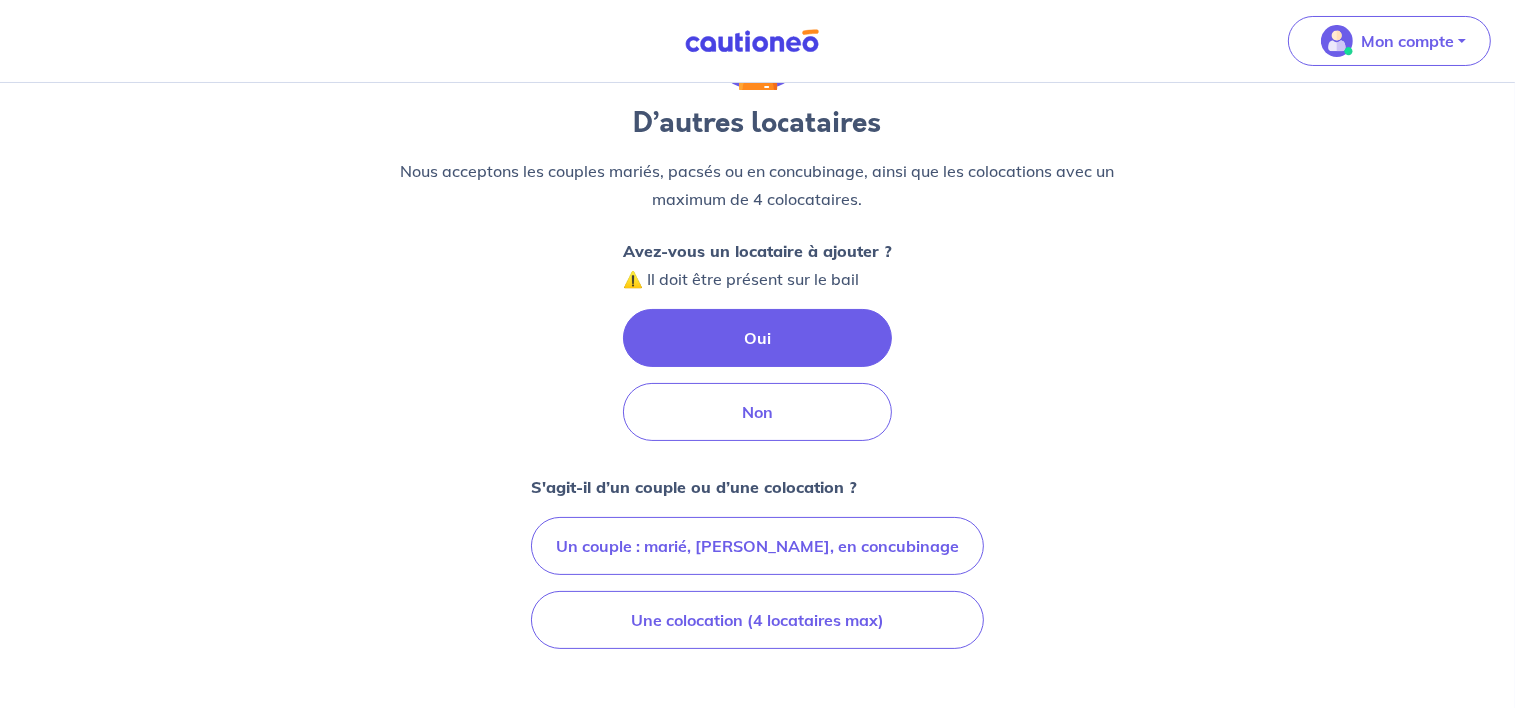 scroll, scrollTop: 211, scrollLeft: 0, axis: vertical 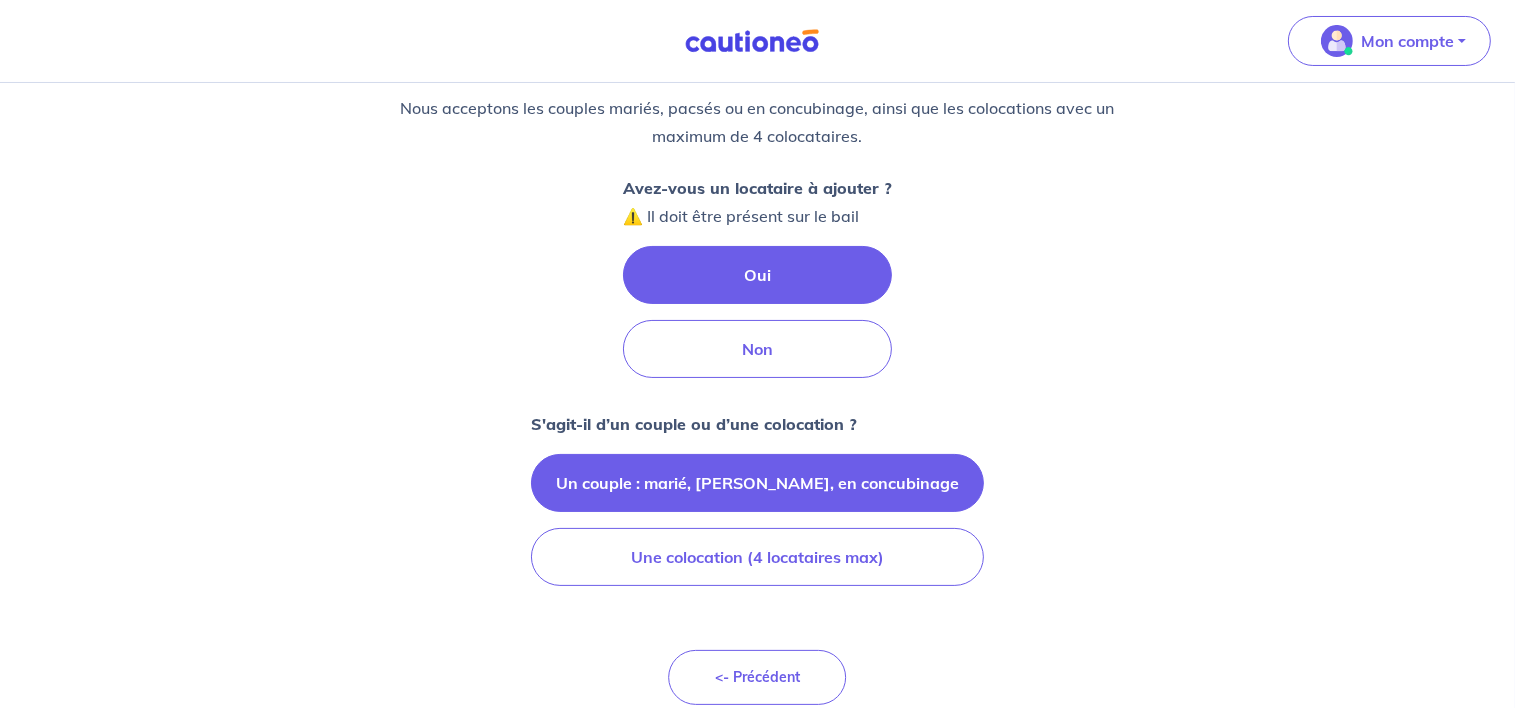 click on "Un couple : marié, [PERSON_NAME], en concubinage" at bounding box center (757, 483) 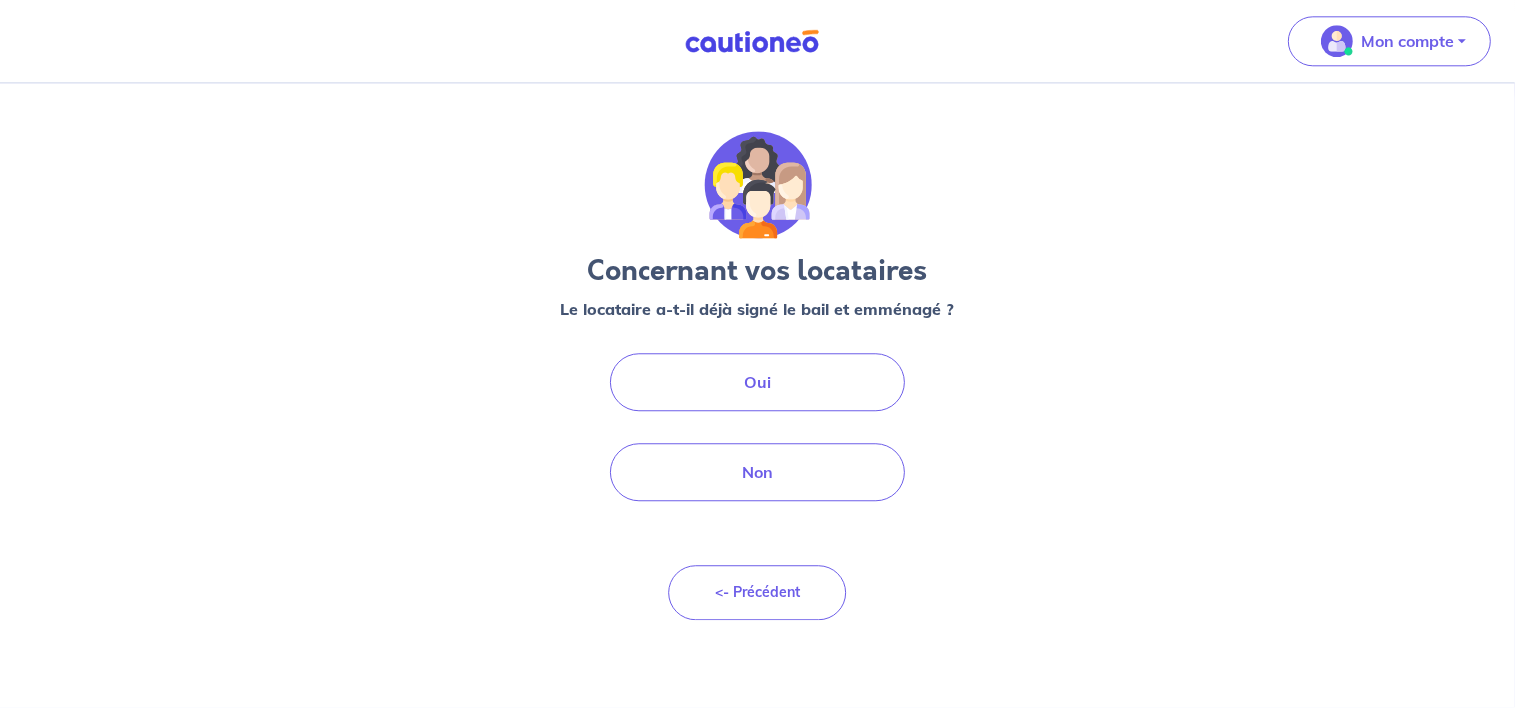 scroll, scrollTop: 0, scrollLeft: 0, axis: both 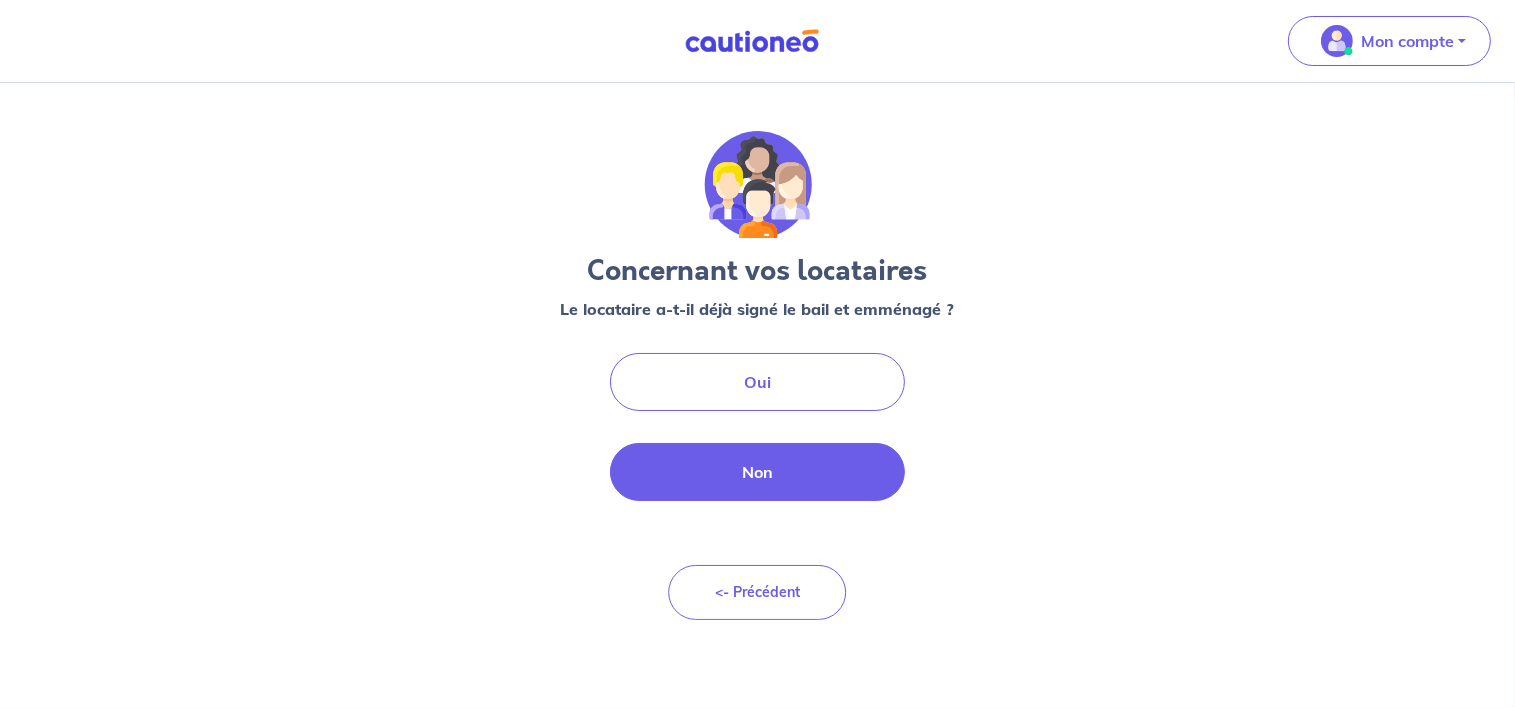 click on "Non" at bounding box center [758, 472] 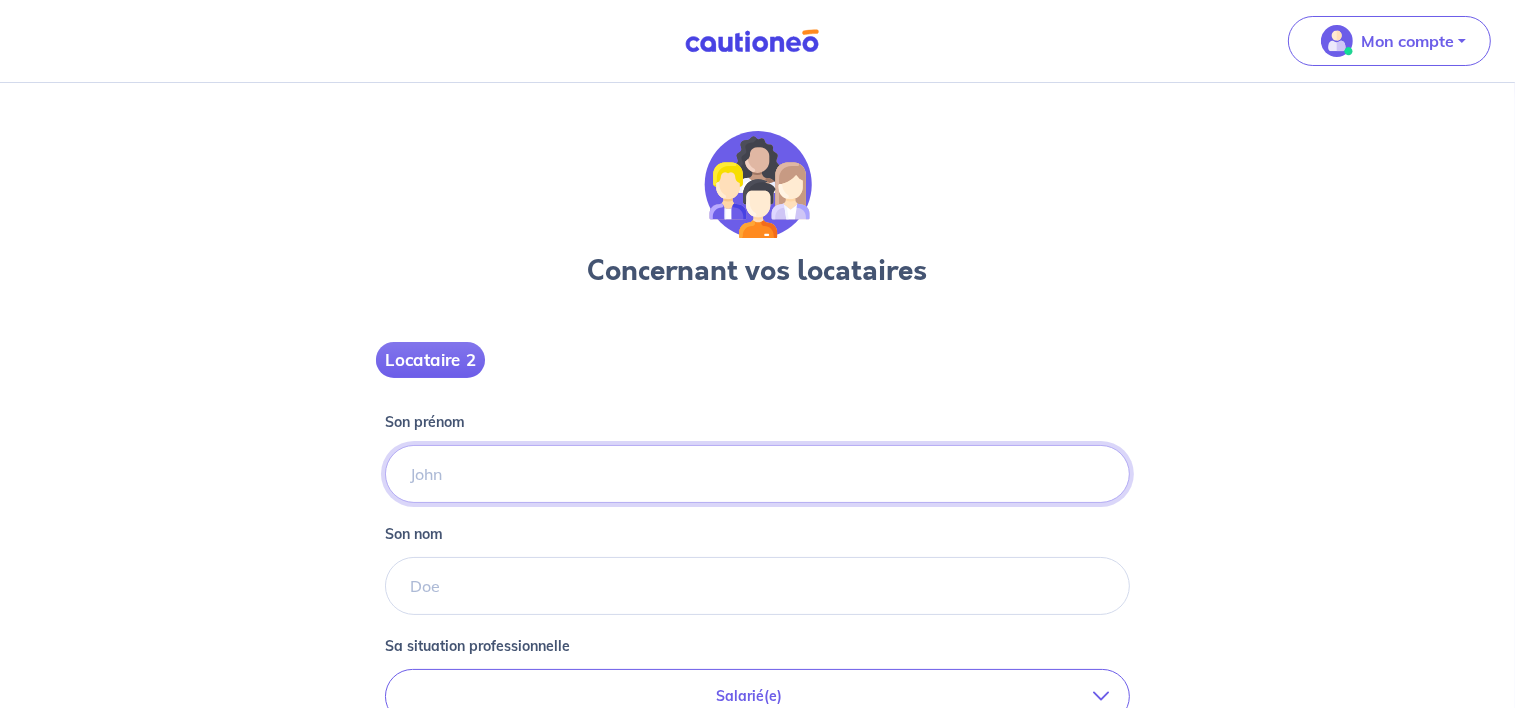 click on "Son prénom" at bounding box center [758, 474] 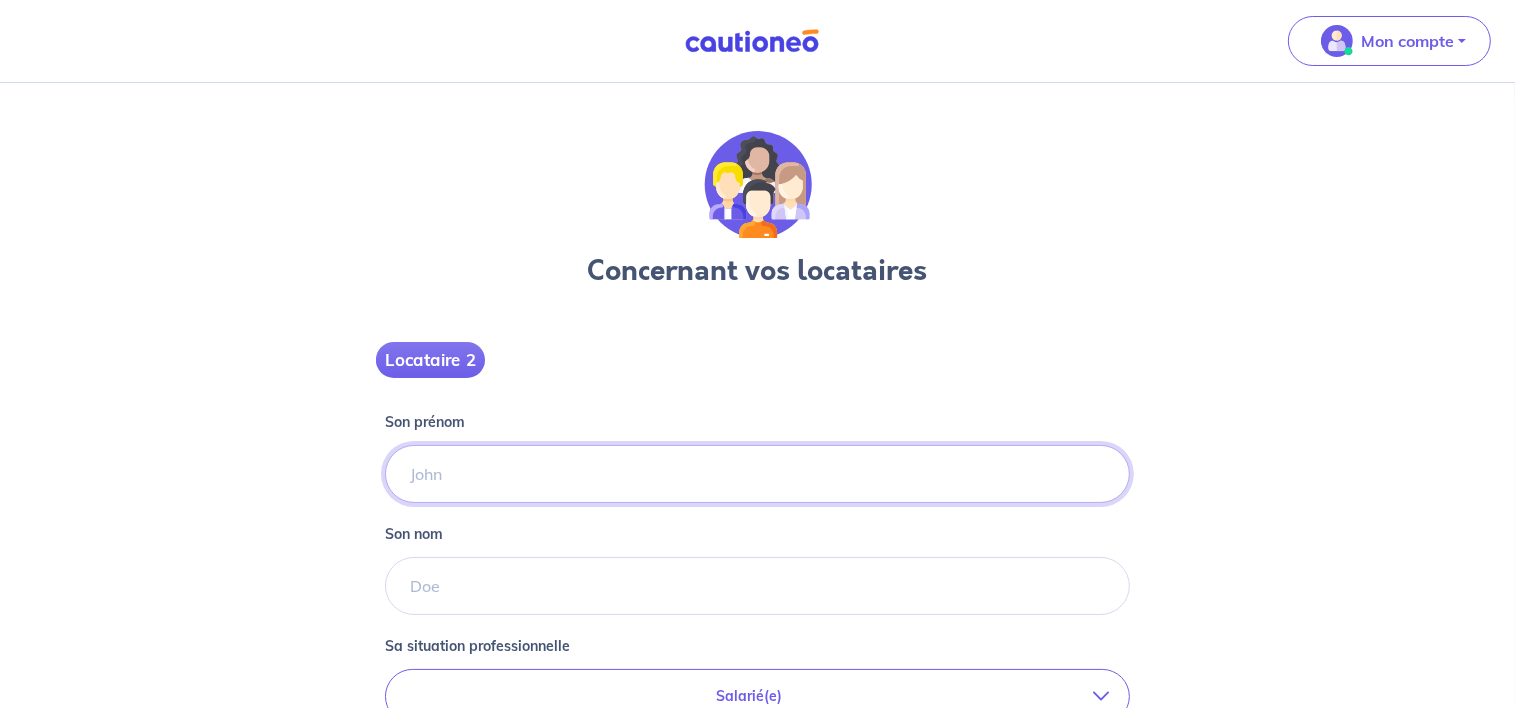 click on "Son prénom" at bounding box center (758, 474) 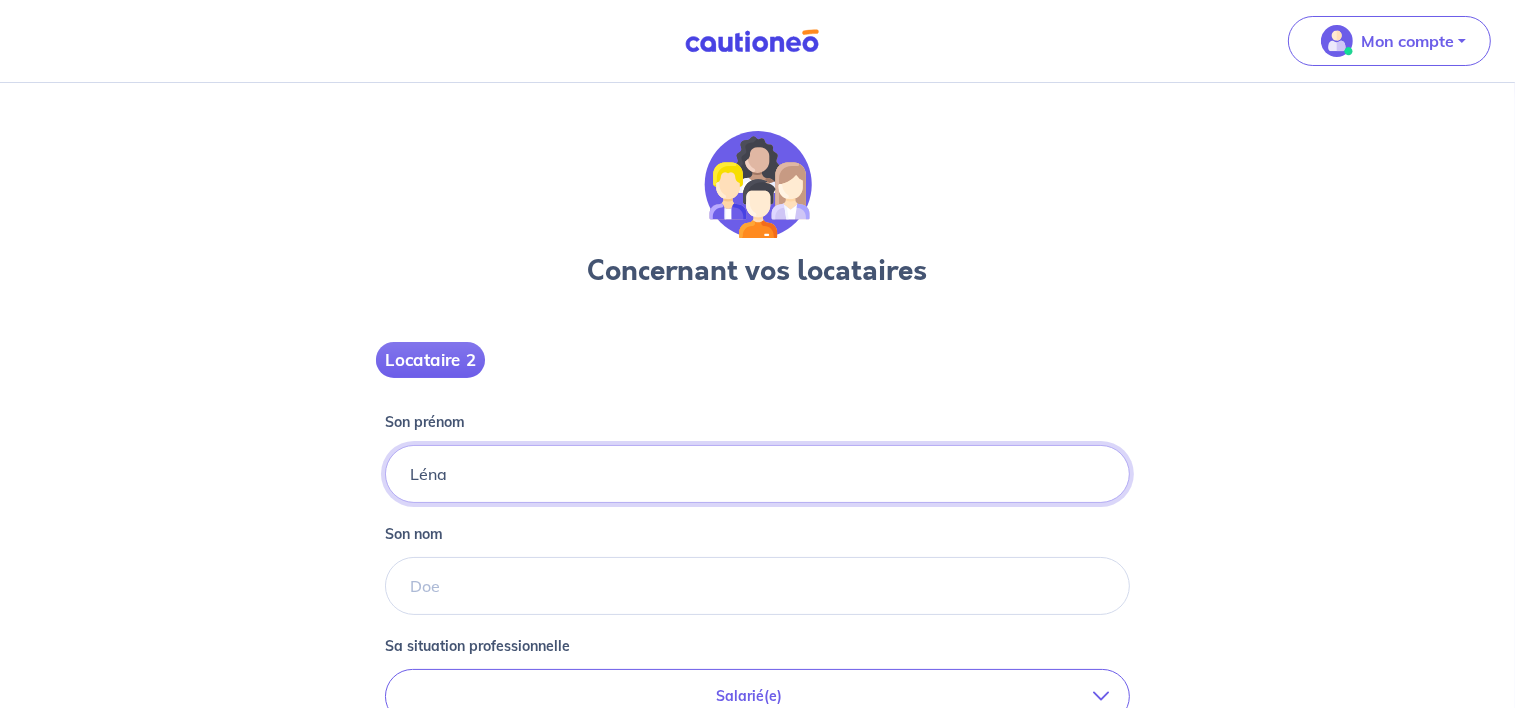 type on "Léna" 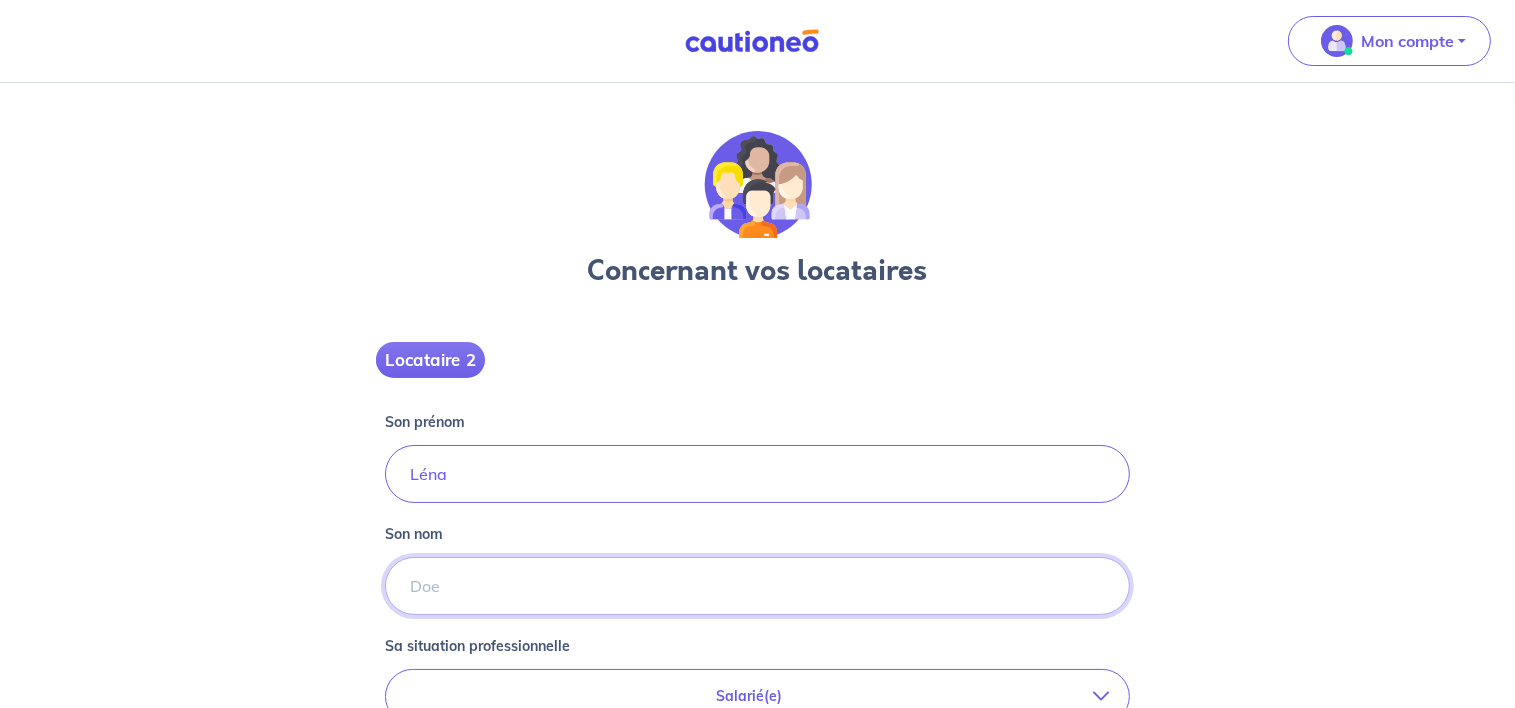 click on "Son nom" at bounding box center (758, 586) 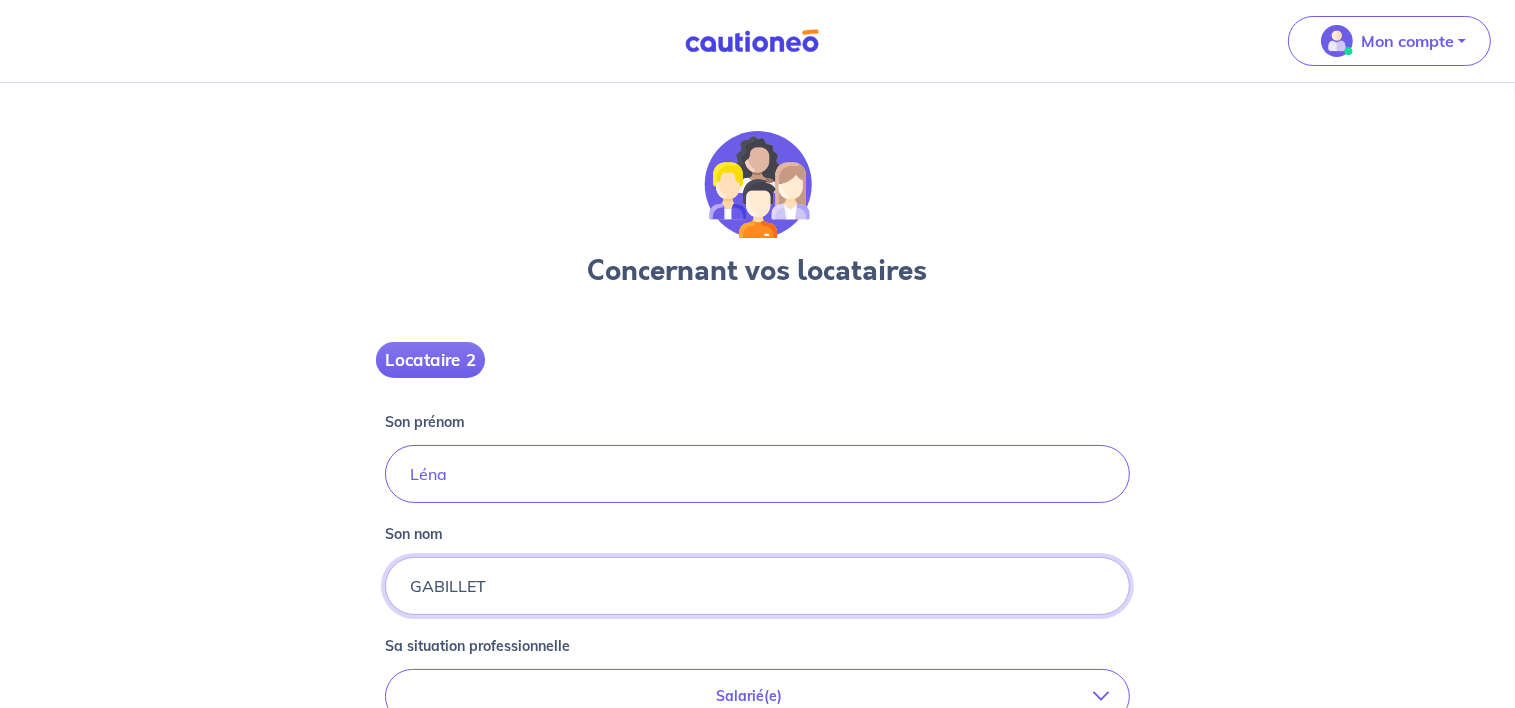 type on "GABILLET" 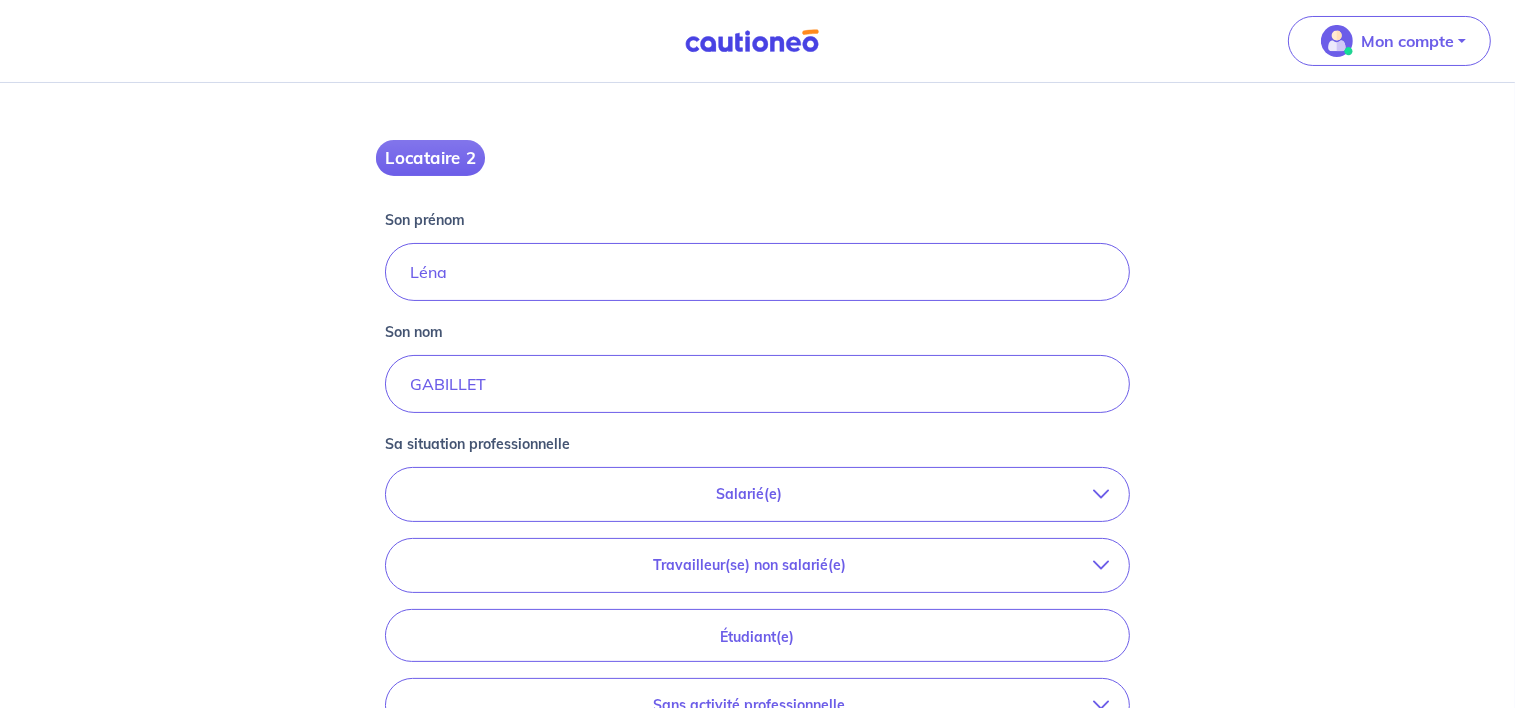 scroll, scrollTop: 211, scrollLeft: 0, axis: vertical 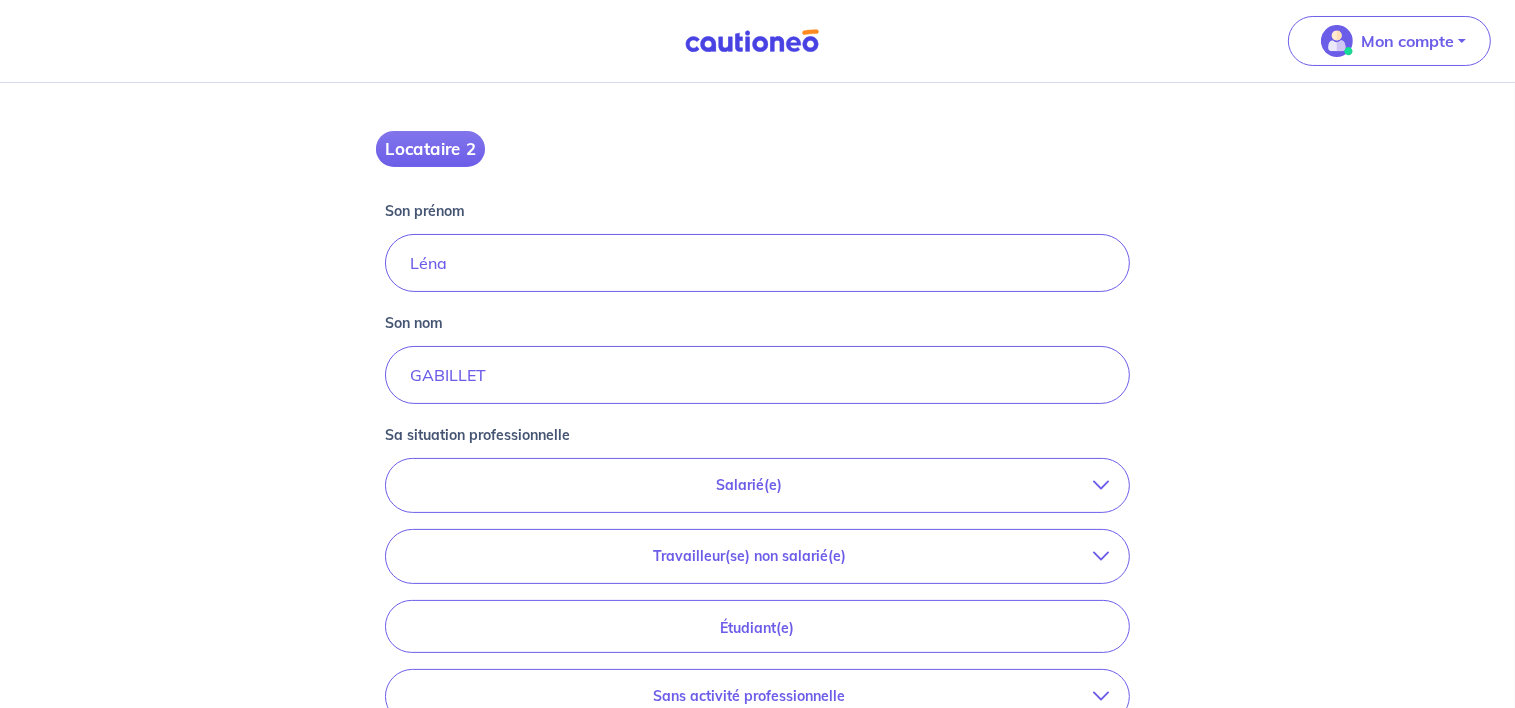click on "Salarié(e)" at bounding box center [758, 485] 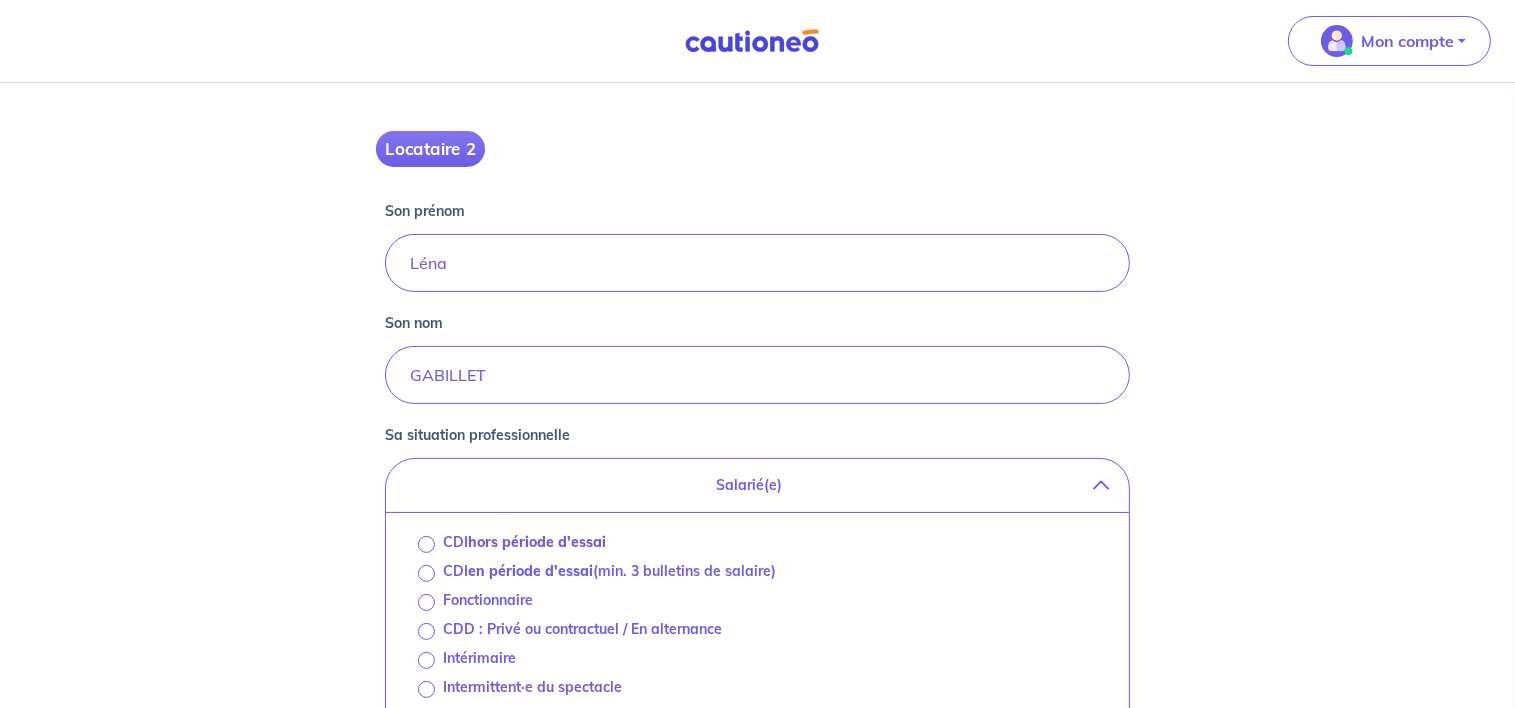 click on "hors période d'essai" at bounding box center [537, 542] 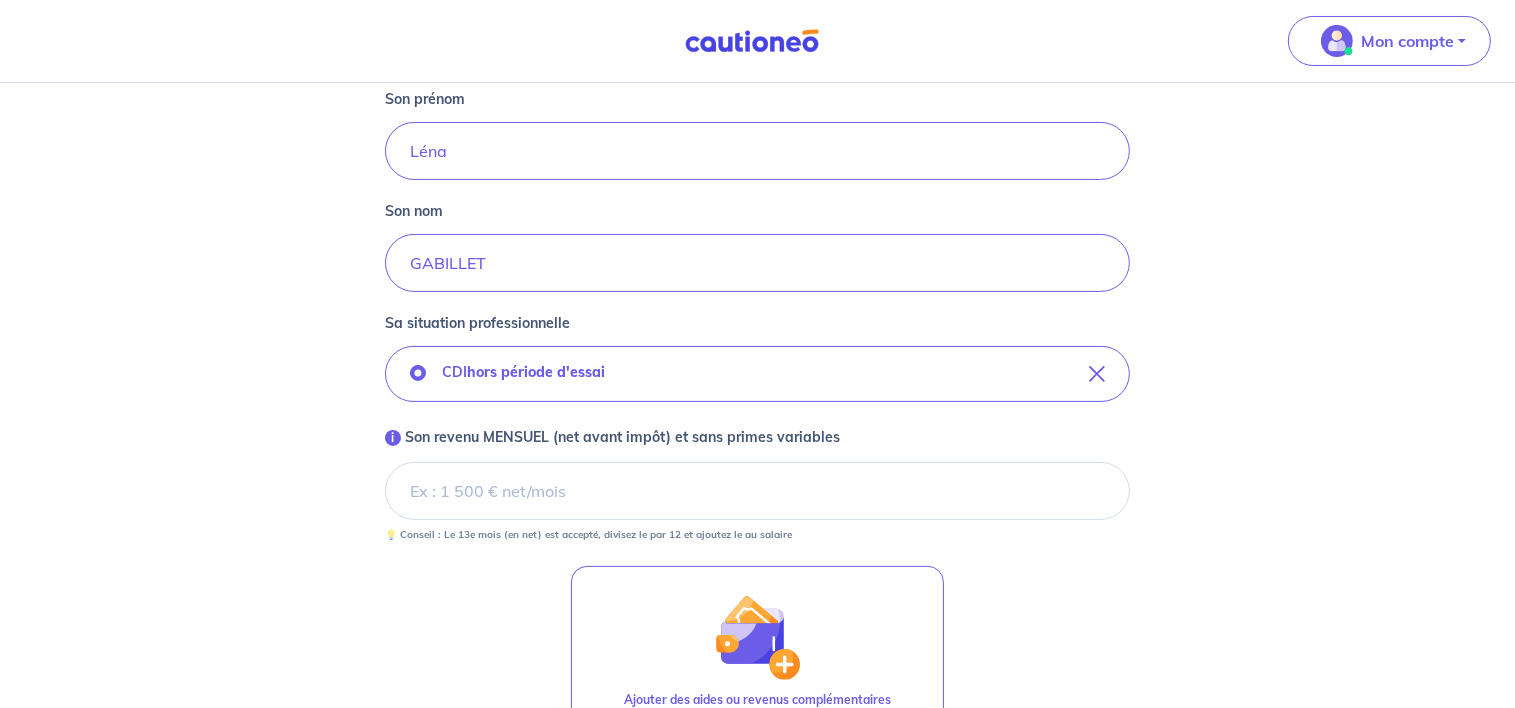 scroll, scrollTop: 422, scrollLeft: 0, axis: vertical 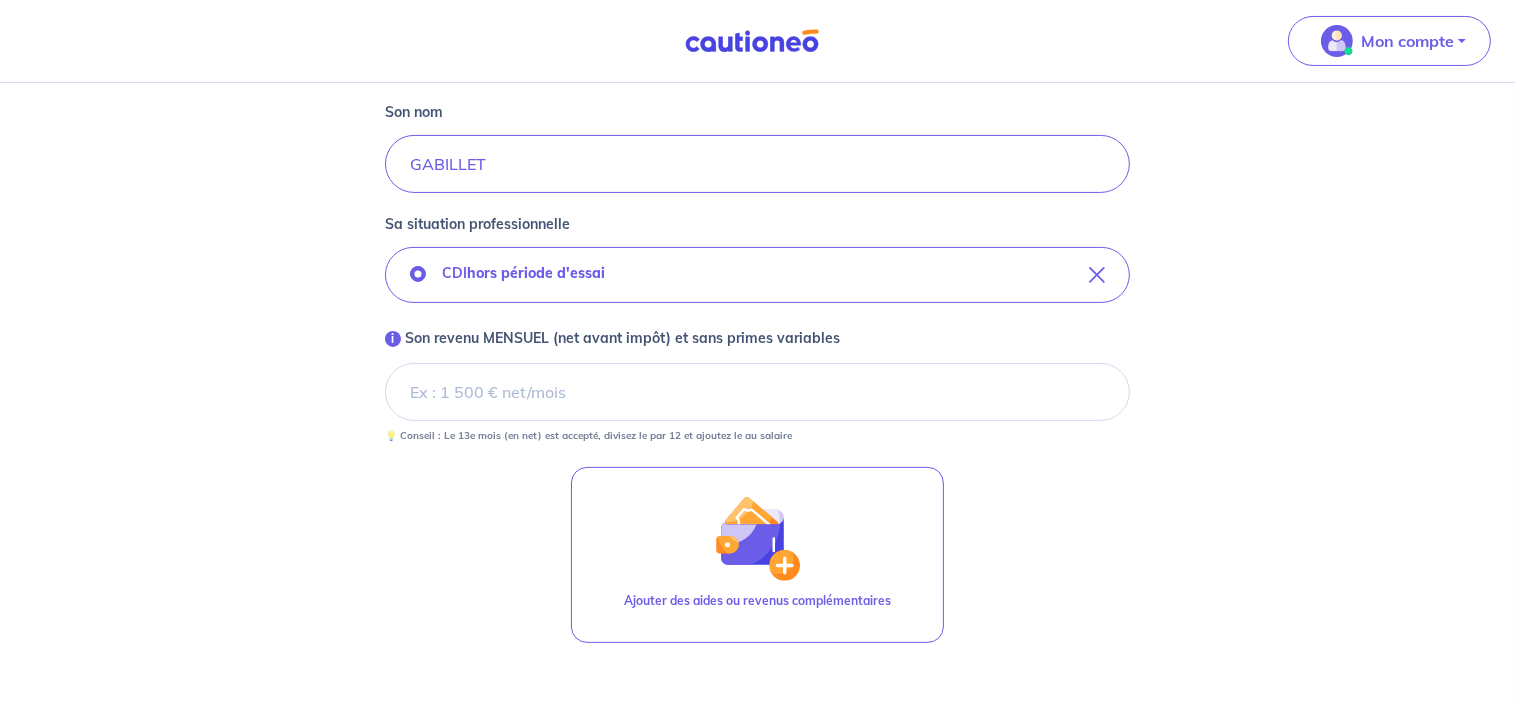click on "i Son revenu MENSUEL (net avant impôt) et sans primes variables" at bounding box center (758, 392) 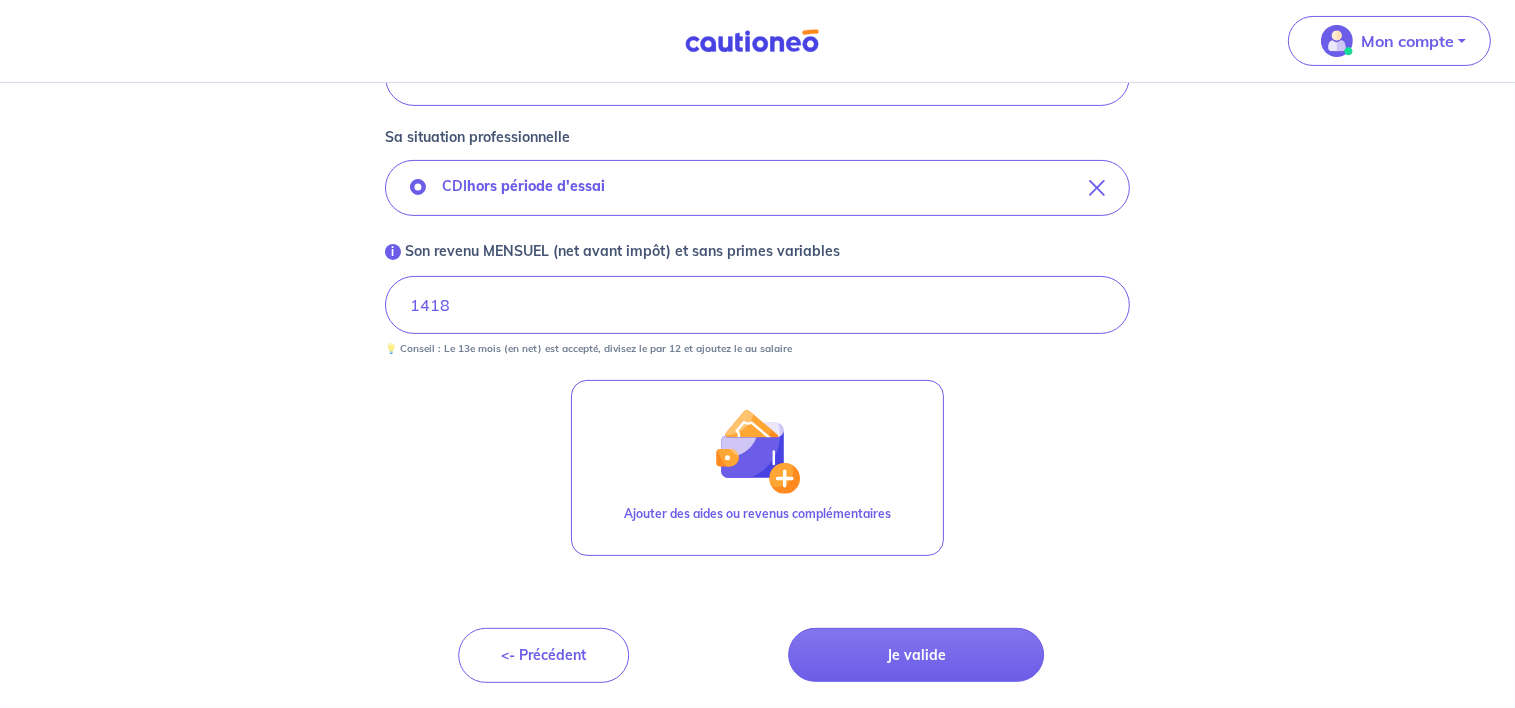 scroll, scrollTop: 554, scrollLeft: 0, axis: vertical 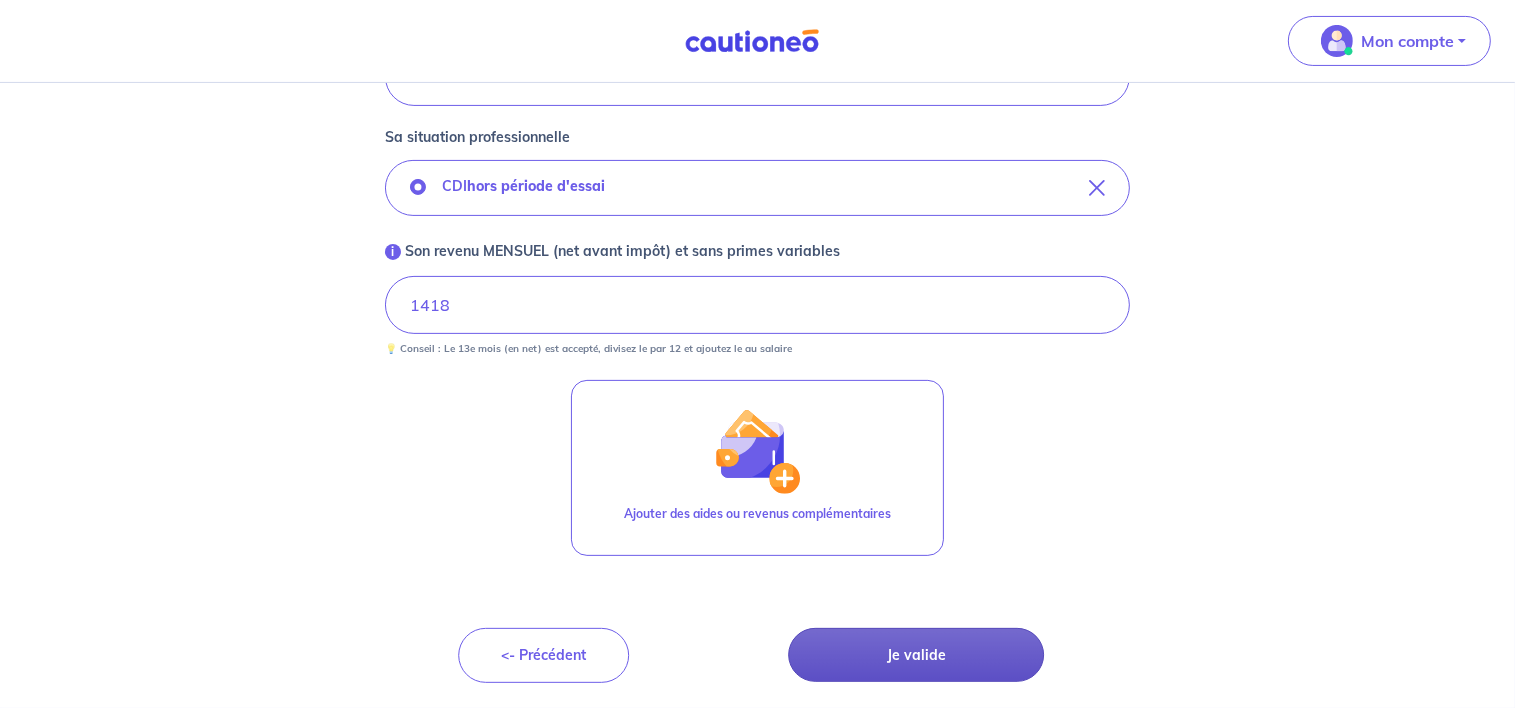 click on "Je valide" at bounding box center [916, 655] 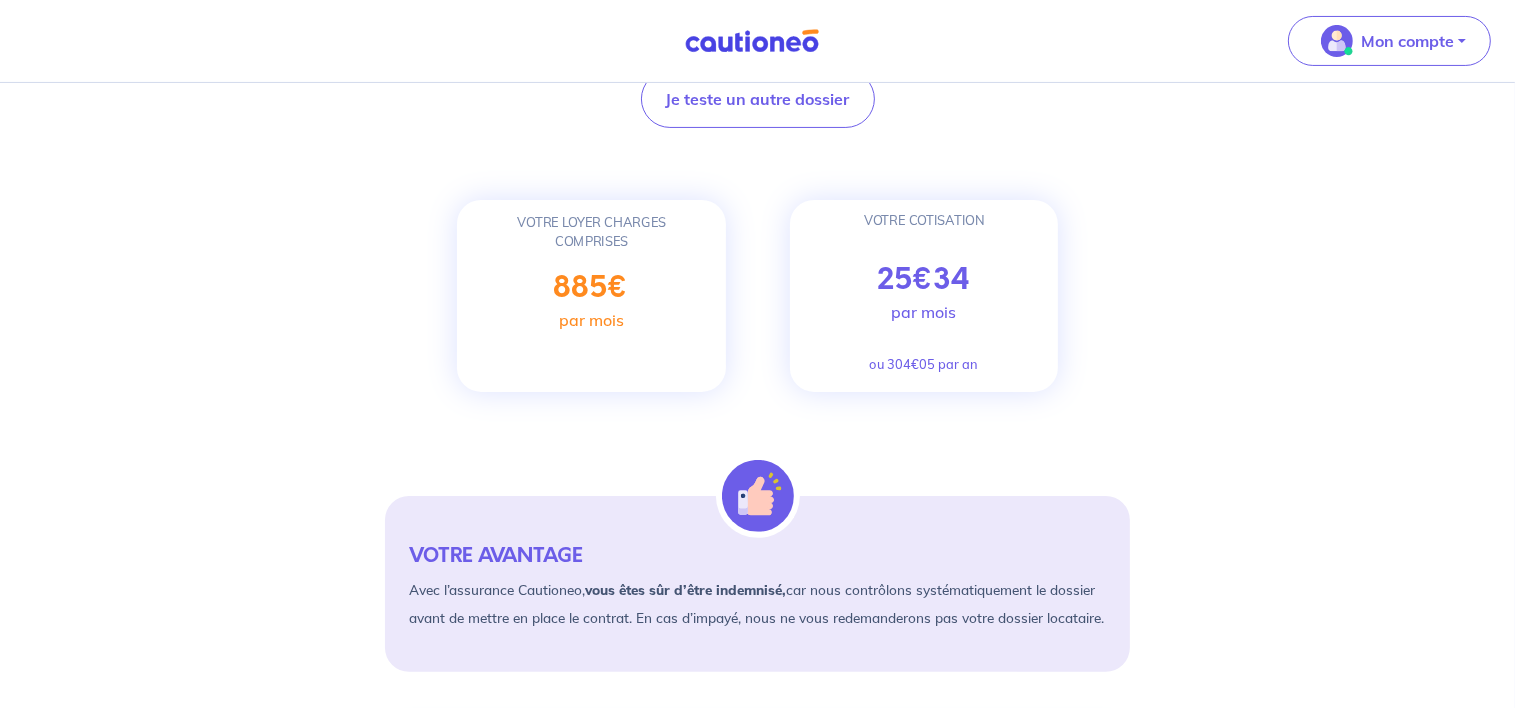scroll, scrollTop: 0, scrollLeft: 0, axis: both 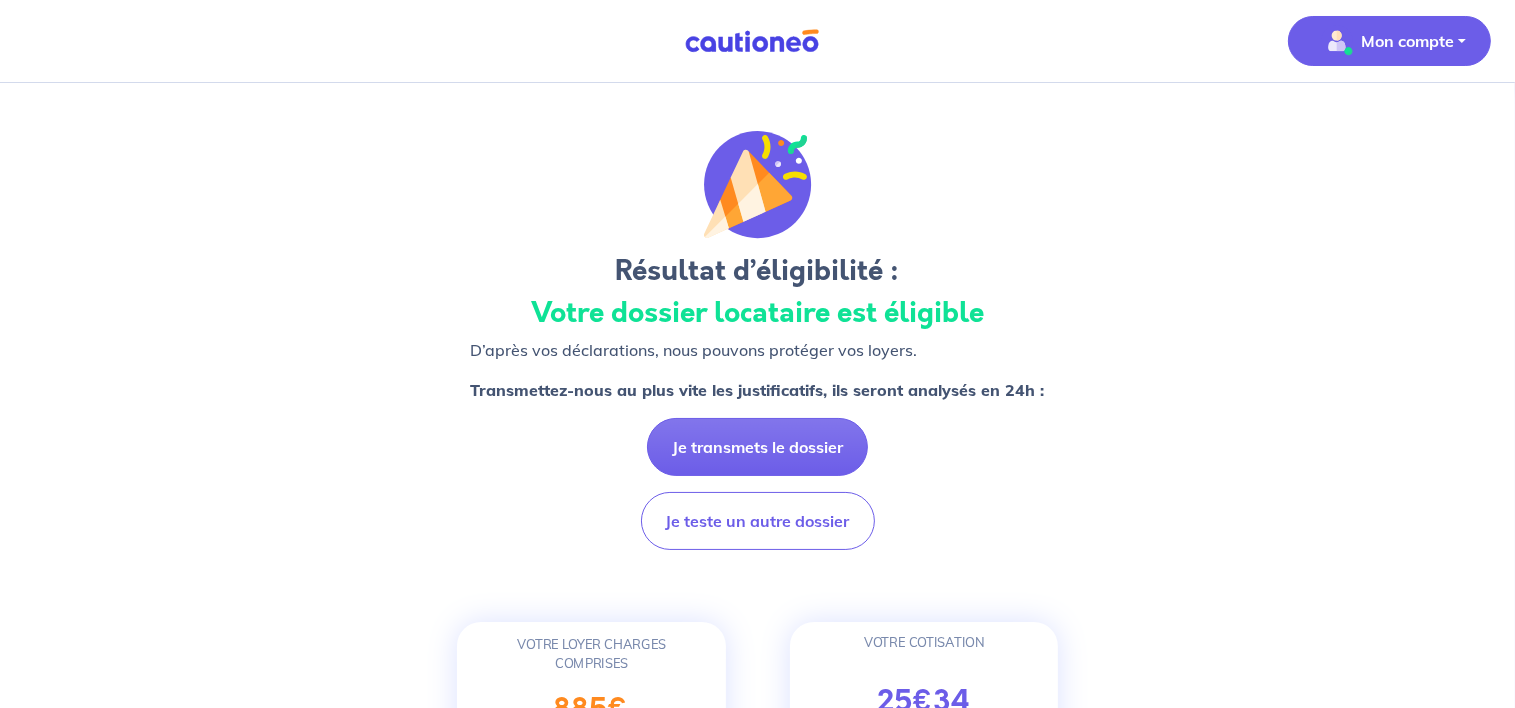 click on "Mon compte" at bounding box center [1407, 41] 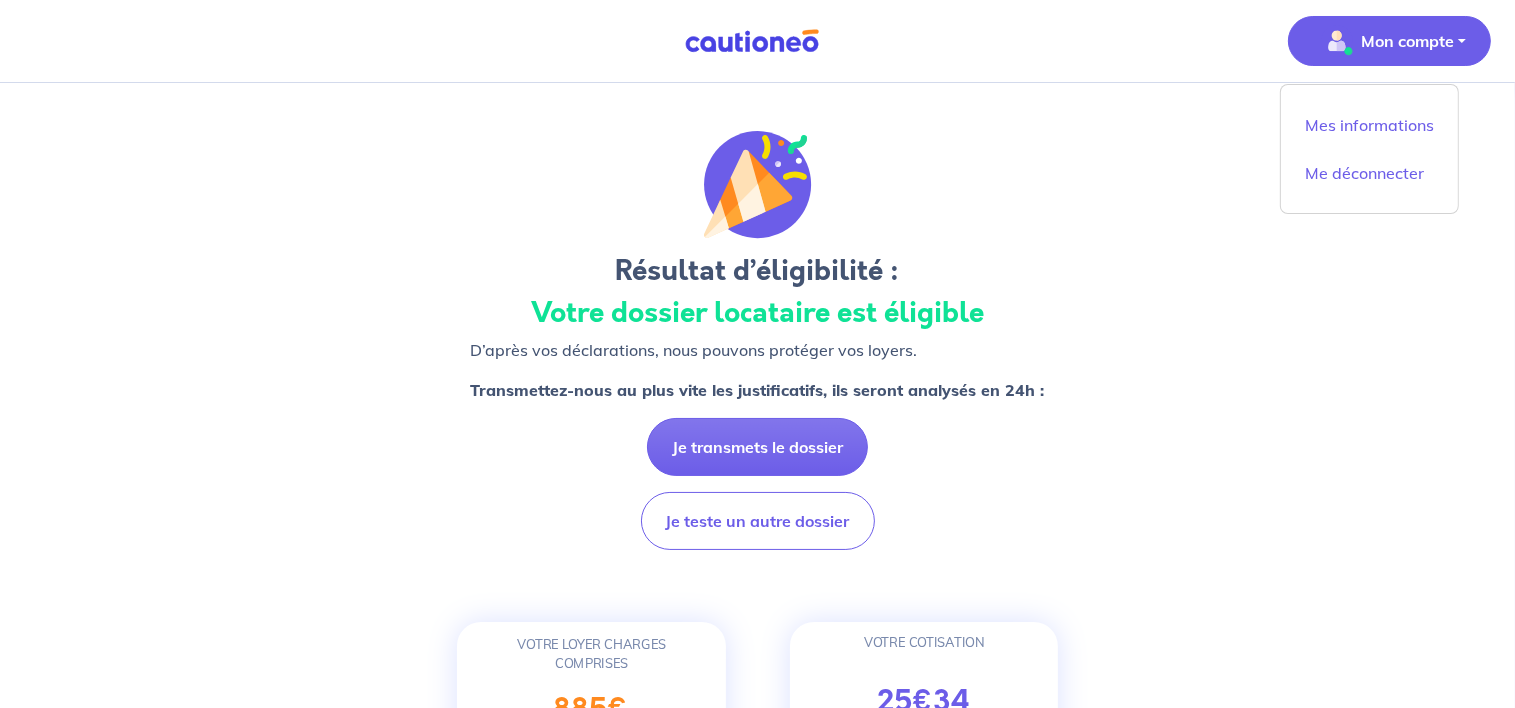 click on "Résultat d’éligibilité : Votre dossier locataire est éligible D’après vos déclarations, nous pouvons protéger vos loyers.
Transmettez-nous au plus vite les justificatifs, ils seront analysés en 24h : Je transmets le dossier Je teste un autre dossier VOTRE LOYER CHARGES COMPRISES 885 € par mois VOTRE COTISATION 25 € 34 par mois ou 304€05 par an VOTRE AVANTAGE Avec l’assurance Cautioneo,  vous êtes sûr d’être indemnisé,  car nous contrôlons systématiquement le dossier avant de mettre en place le contrat. En cas d’impayé, nous ne vous redemanderons pas votre dossier locataire. Protégez vos loyers avec une assurance premium :
96 000 €  de loyers impayés garantis, durée illimitée
10 000 €  garantis contre les dégradations du logement (en savoir plus)
Protection juridique incluse à hauteur de  16 000 € TTC
Vérification du dossier locataire offerte pour tout contrat mis en place
Déductible de vos impôts à 100% de vos revenus locatifs" at bounding box center [757, 1096] 